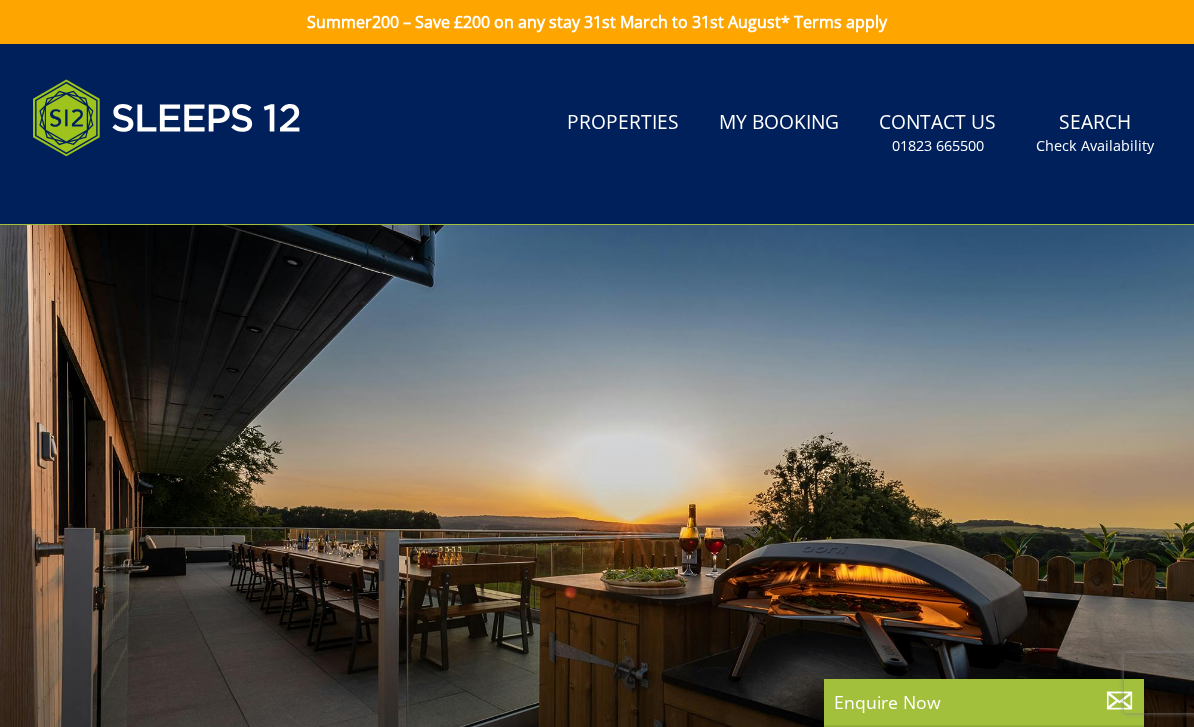 scroll, scrollTop: 0, scrollLeft: 0, axis: both 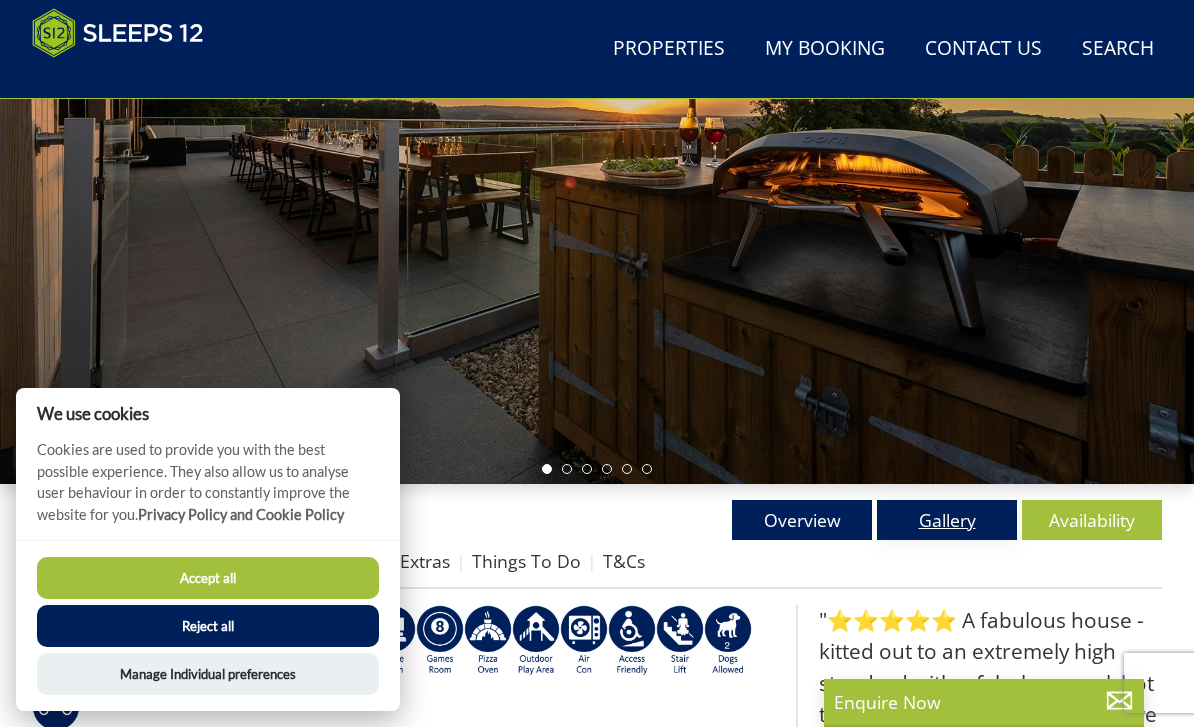click on "Gallery" at bounding box center [947, 520] 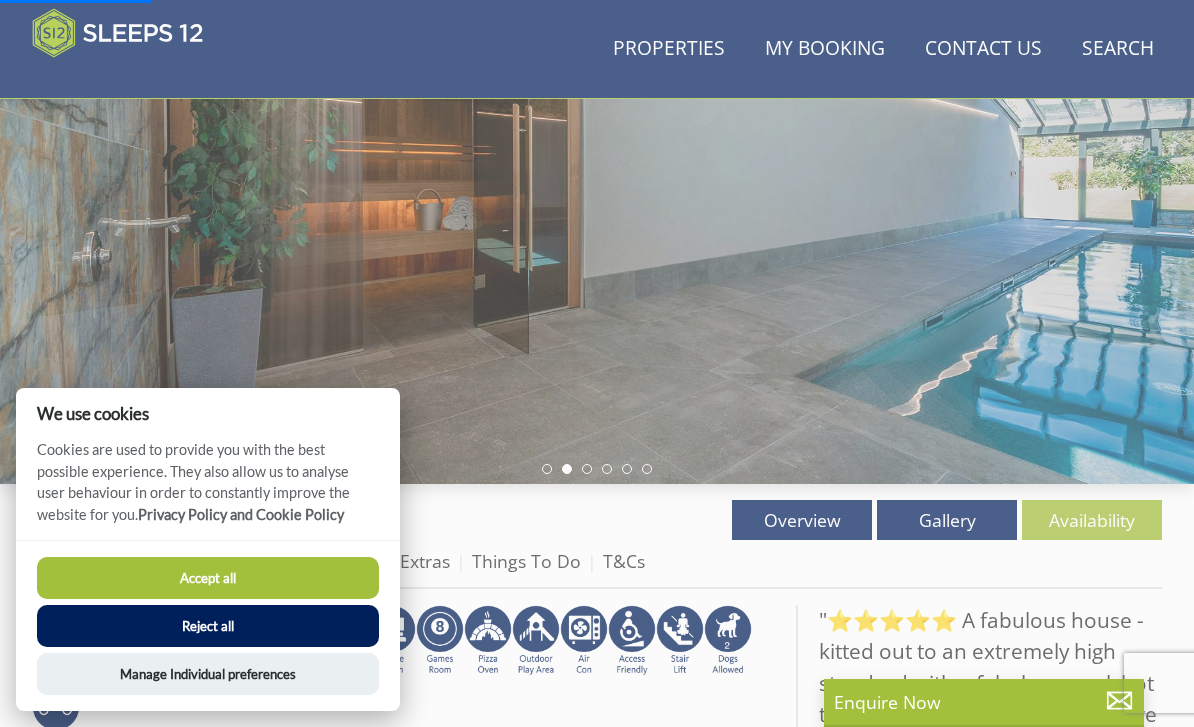 click on "Reject all" at bounding box center (208, 626) 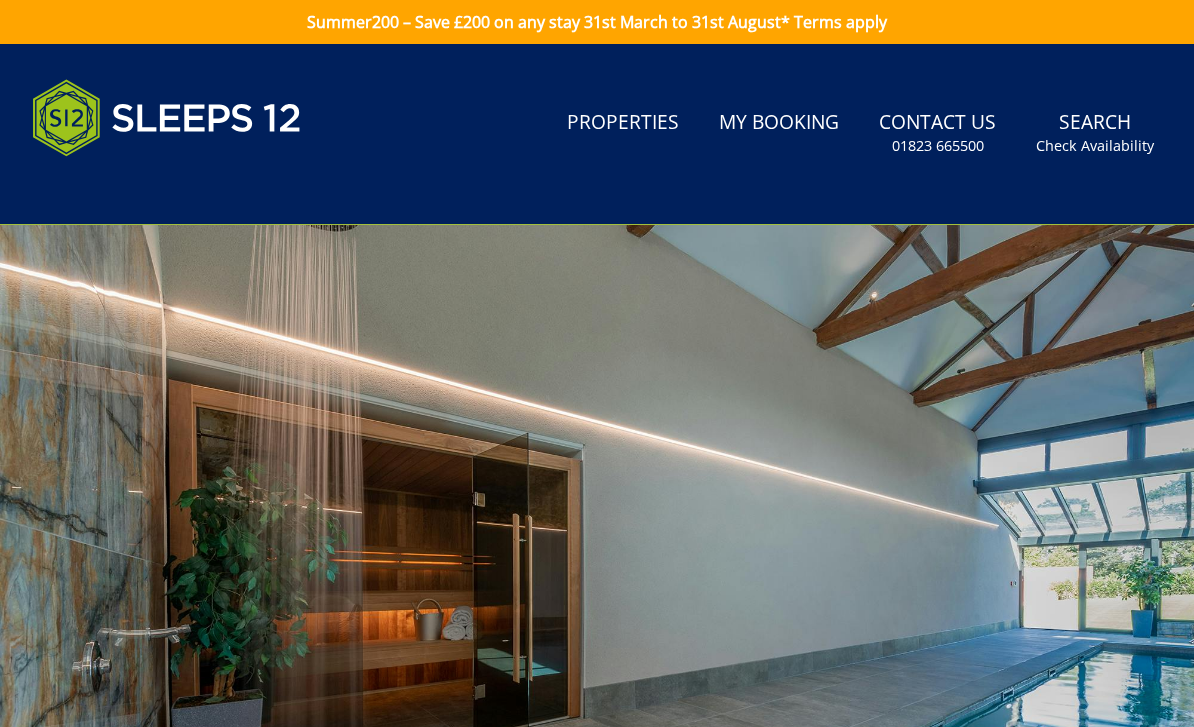 scroll, scrollTop: 0, scrollLeft: 0, axis: both 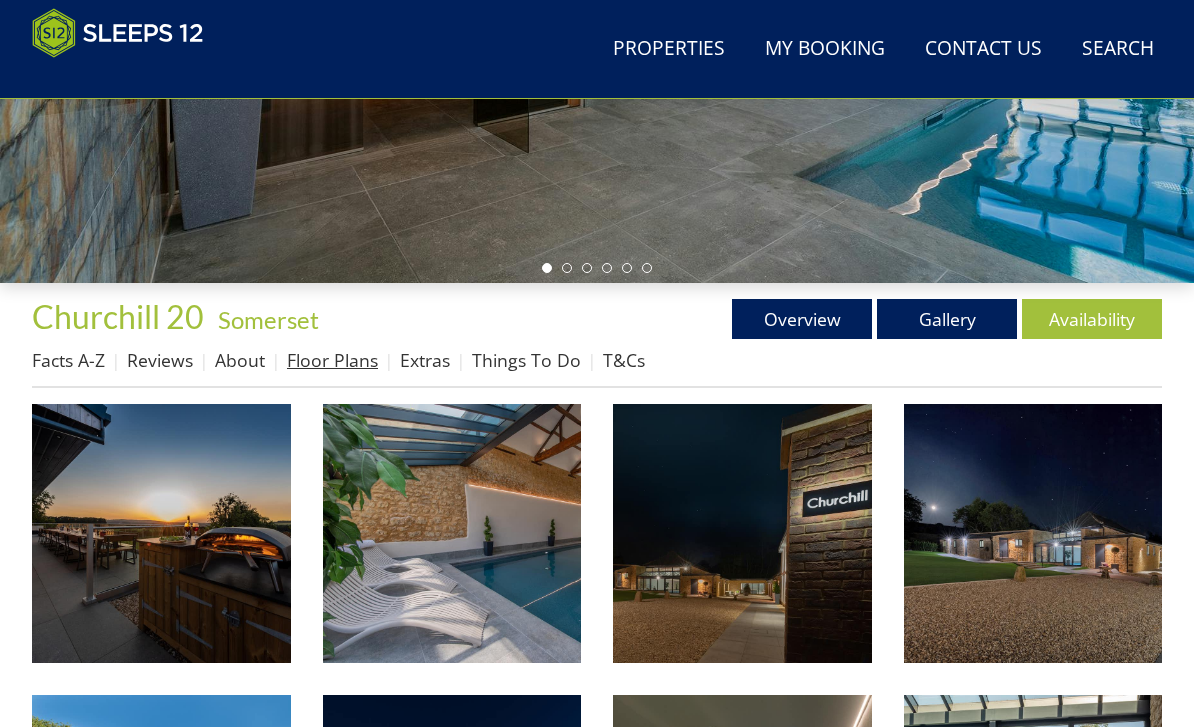 click on "Floor Plans" at bounding box center (332, 360) 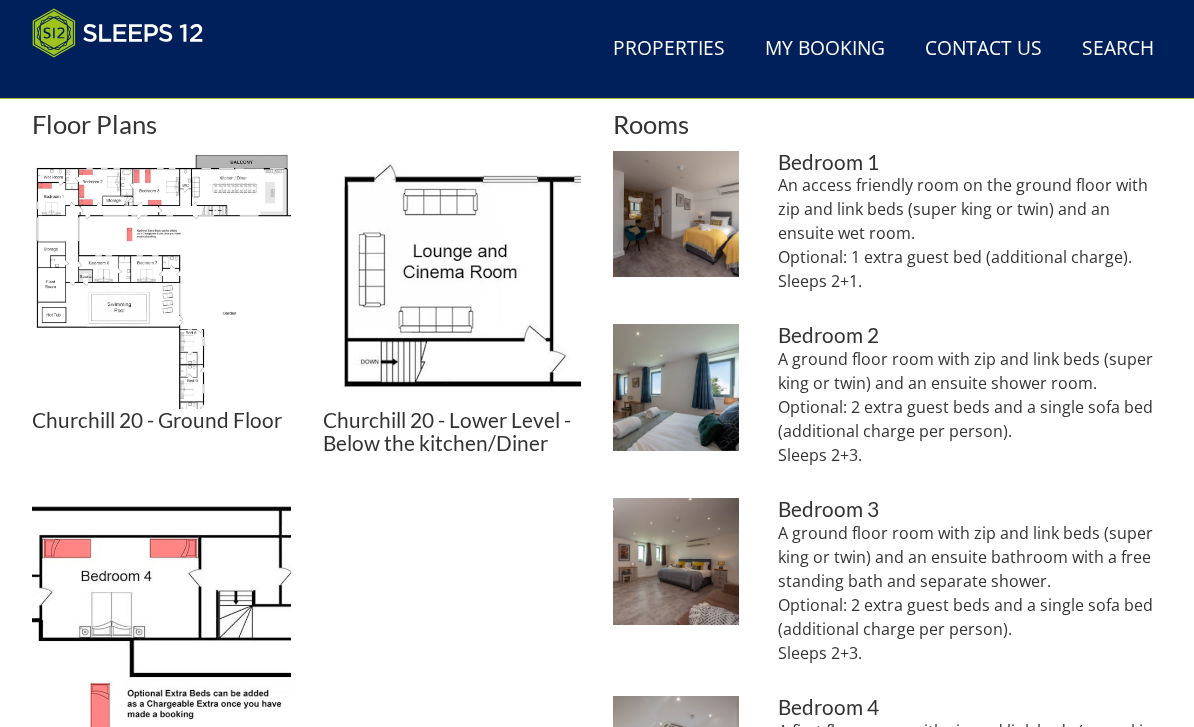 scroll, scrollTop: 862, scrollLeft: 0, axis: vertical 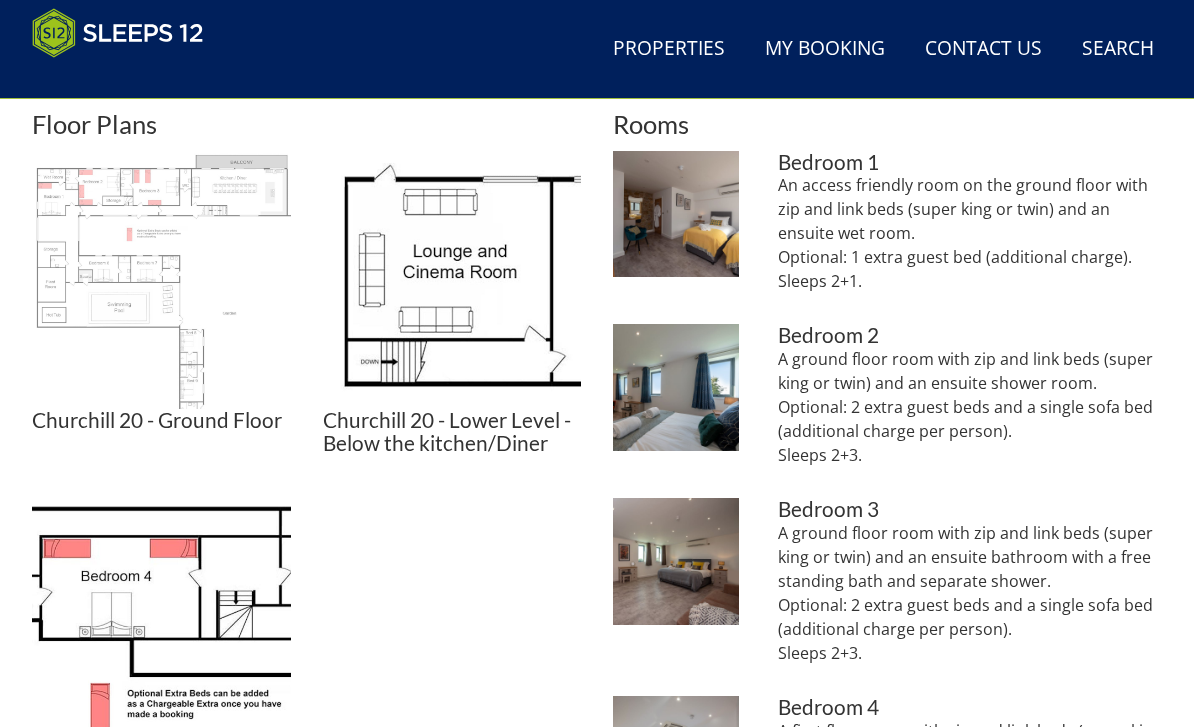 click at bounding box center [161, 280] 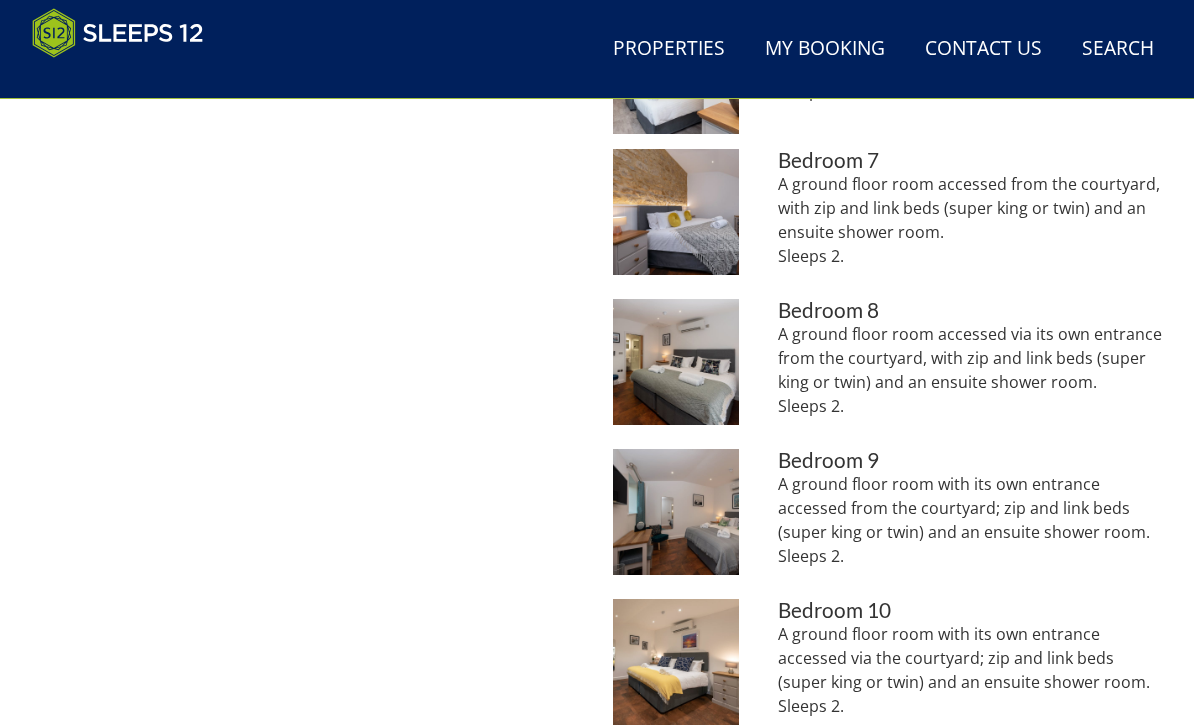 scroll, scrollTop: 1871, scrollLeft: 0, axis: vertical 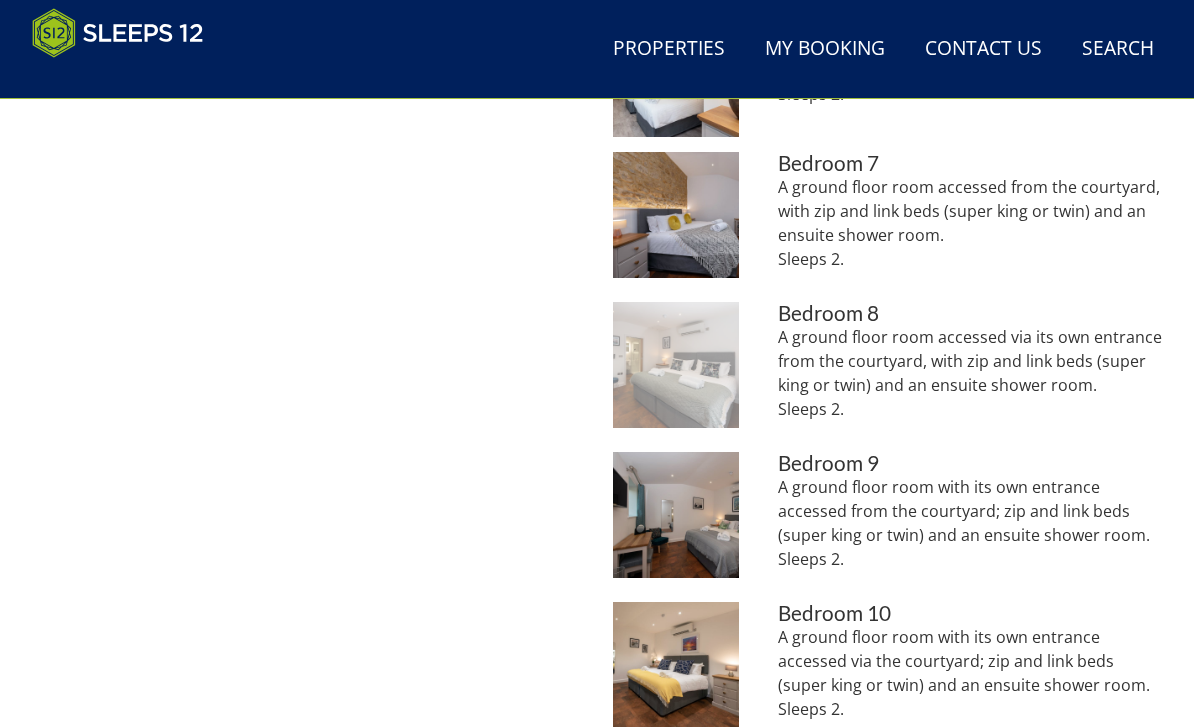 click at bounding box center (676, 365) 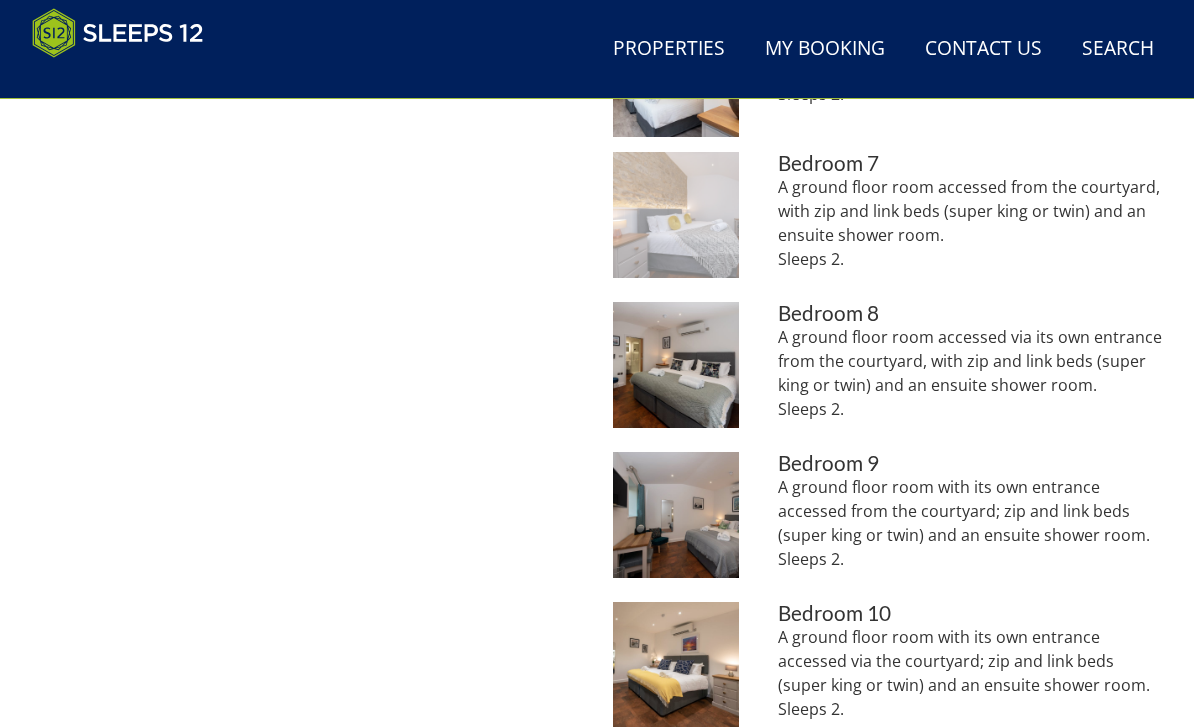 click at bounding box center [676, 215] 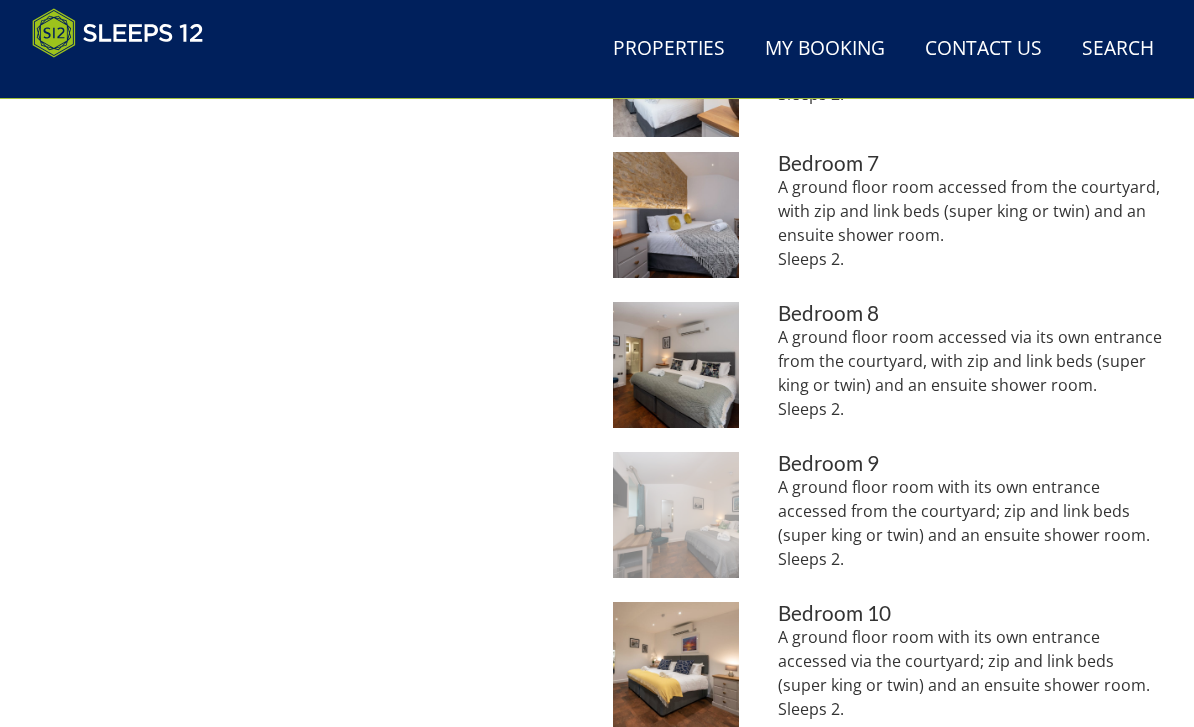 click at bounding box center (676, 515) 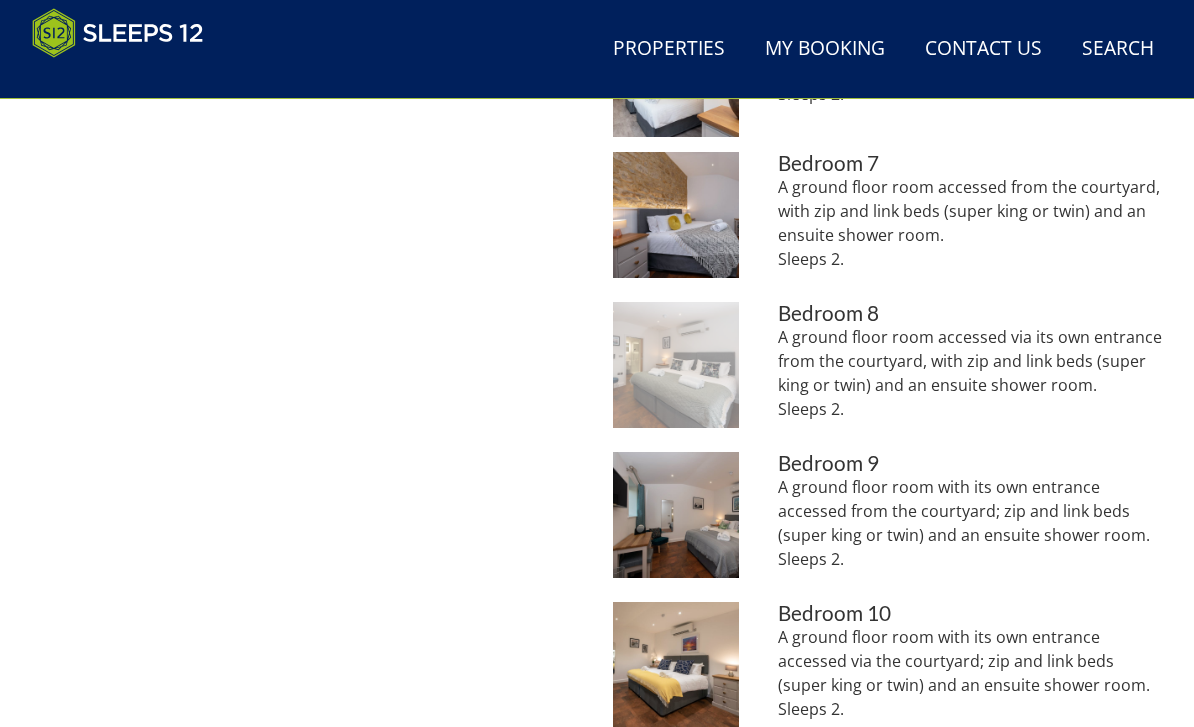 click at bounding box center [676, 365] 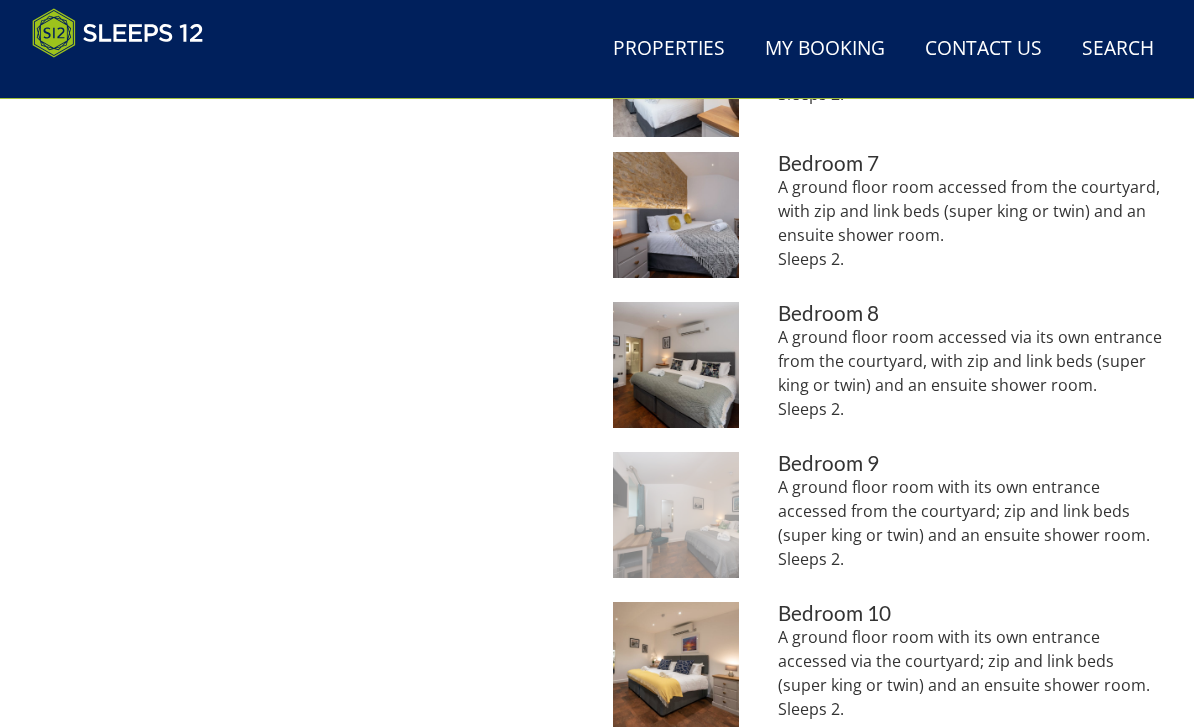 click at bounding box center (676, 515) 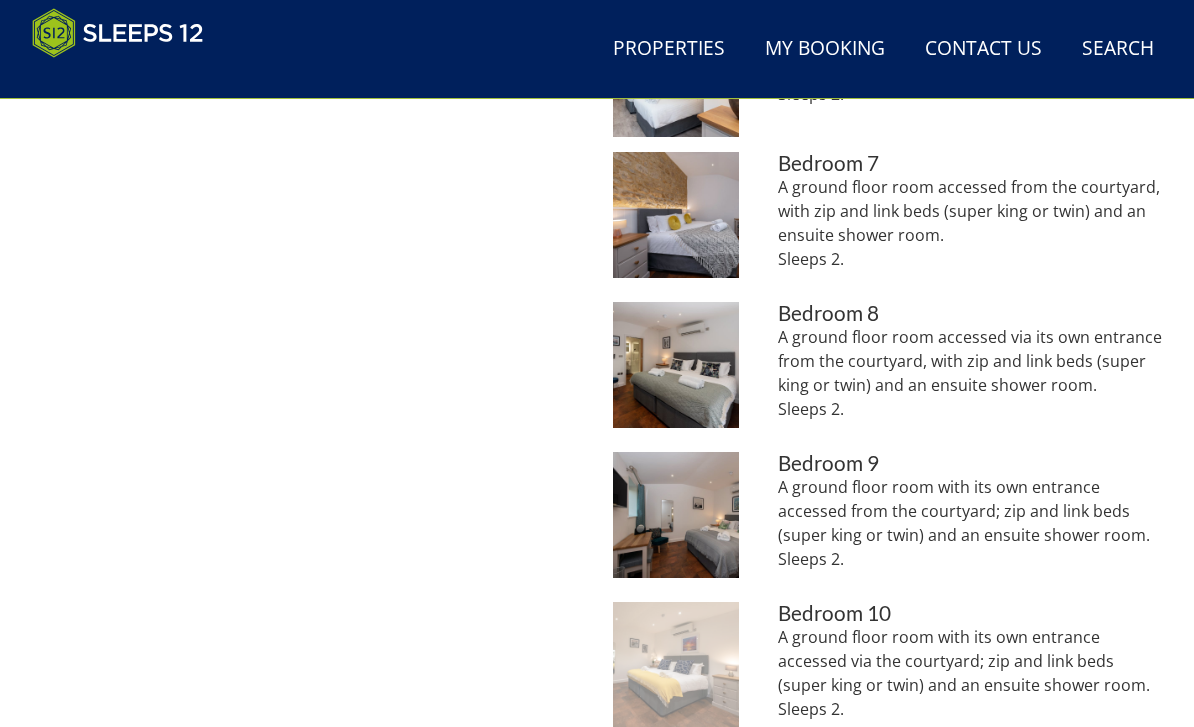 click at bounding box center [676, 665] 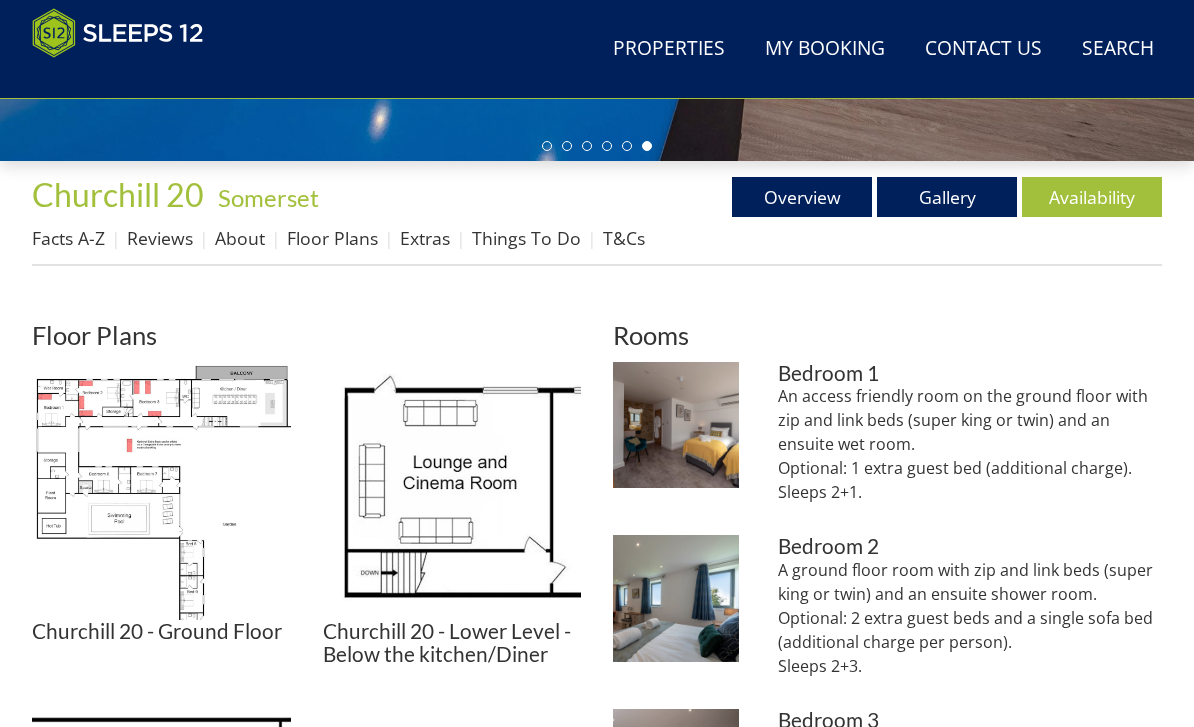 scroll, scrollTop: 651, scrollLeft: 0, axis: vertical 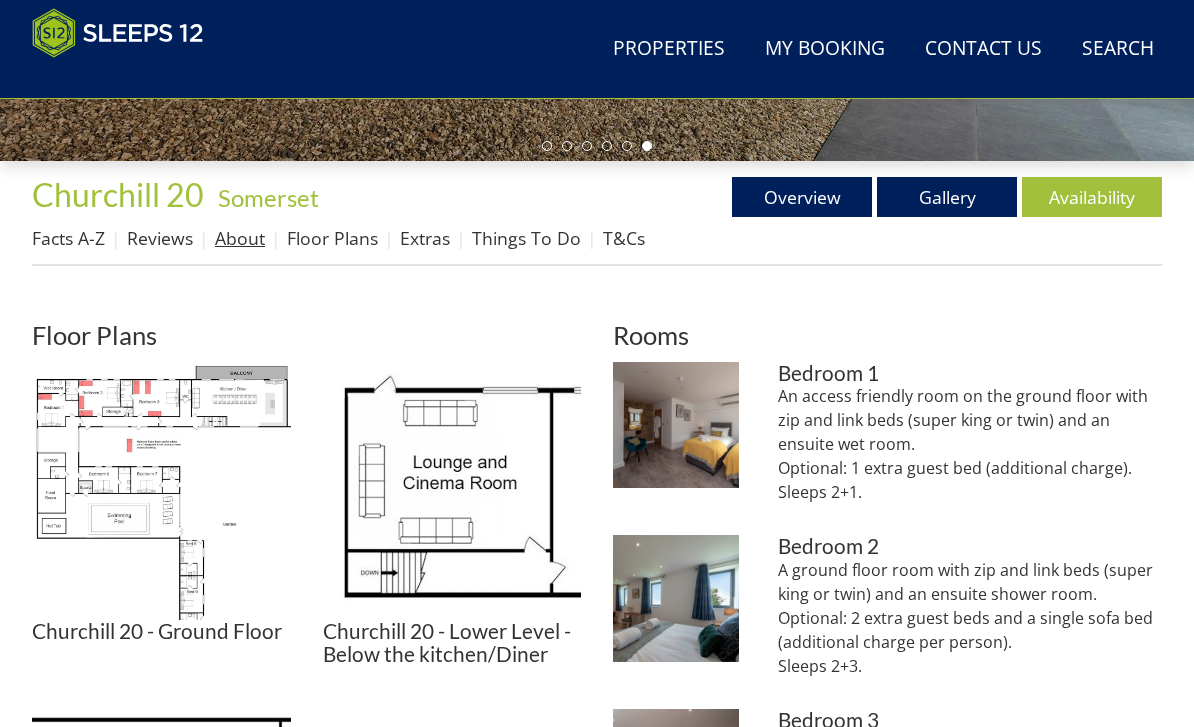 click on "About" at bounding box center [240, 238] 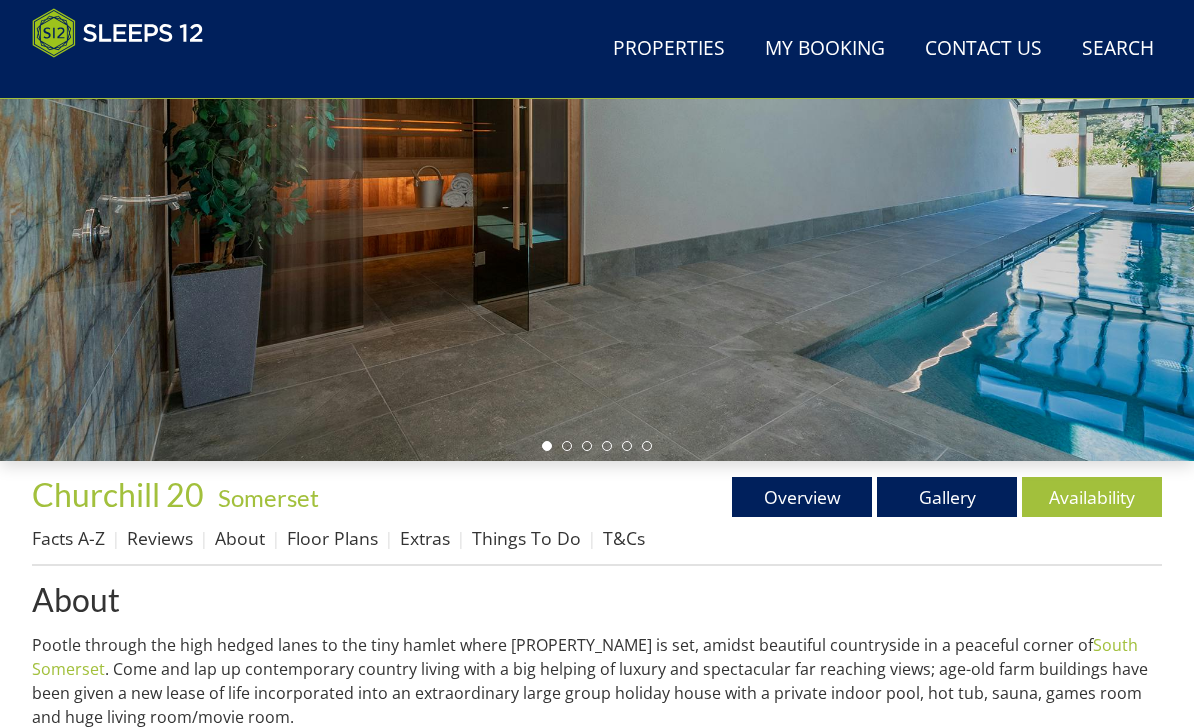 scroll, scrollTop: 351, scrollLeft: 0, axis: vertical 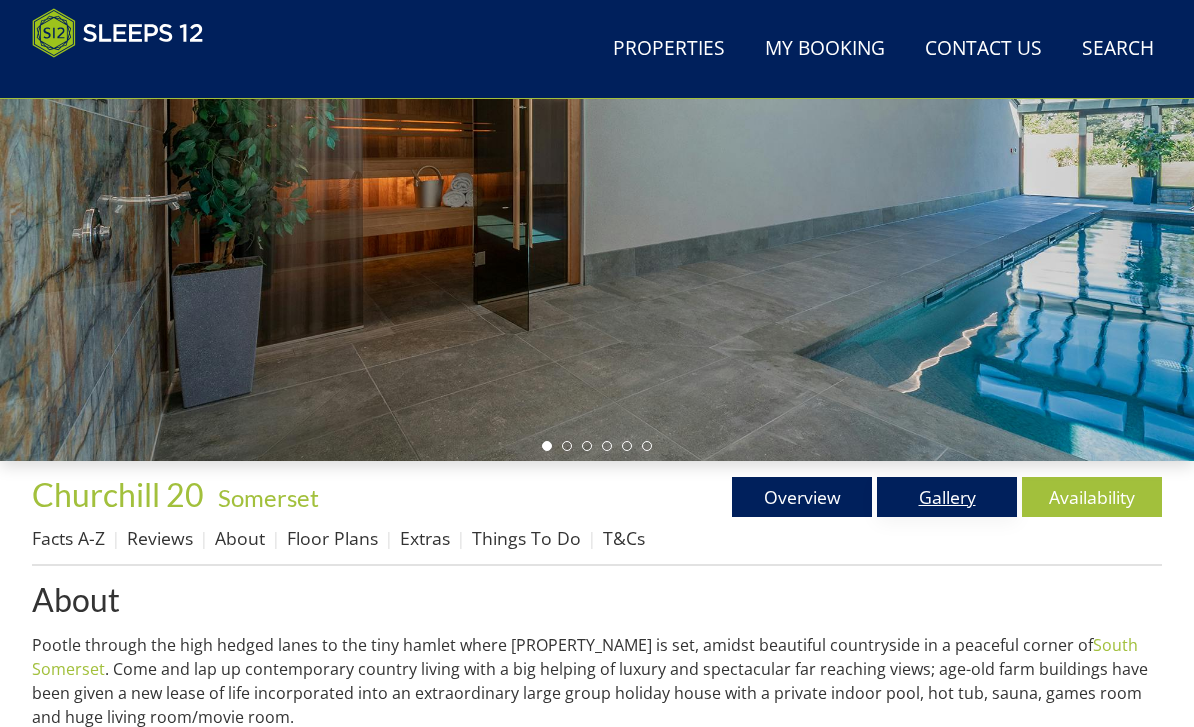 click on "Gallery" at bounding box center [947, 497] 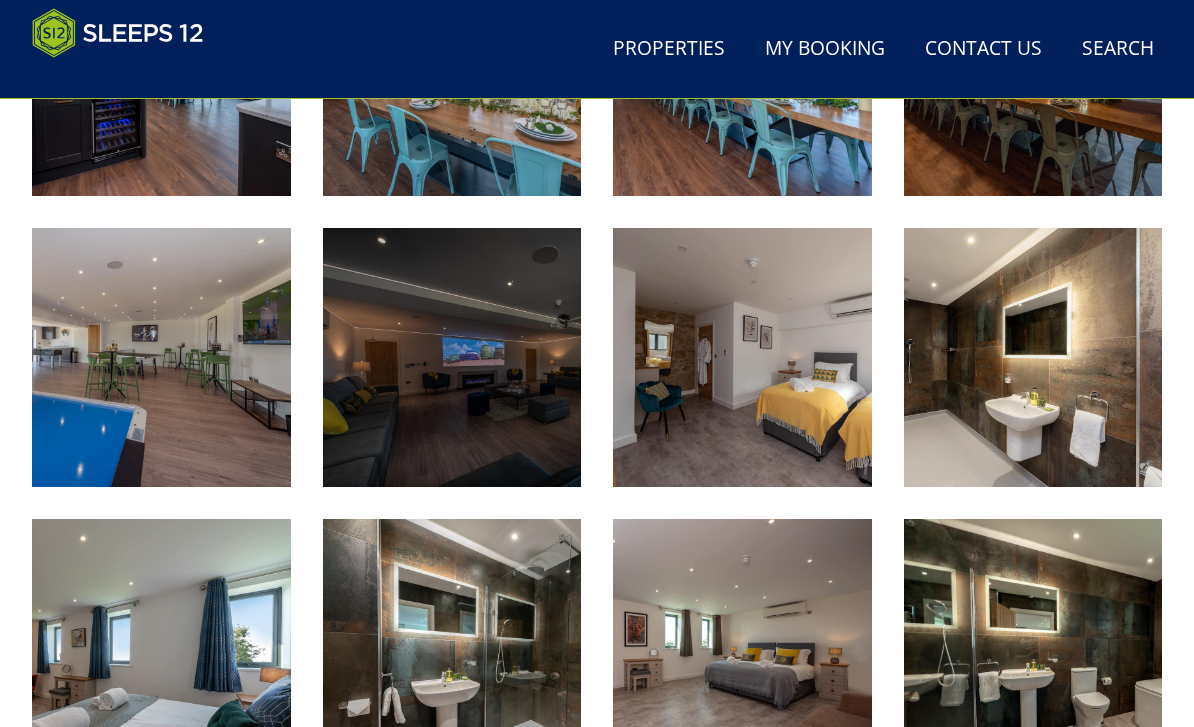 scroll, scrollTop: 1875, scrollLeft: 0, axis: vertical 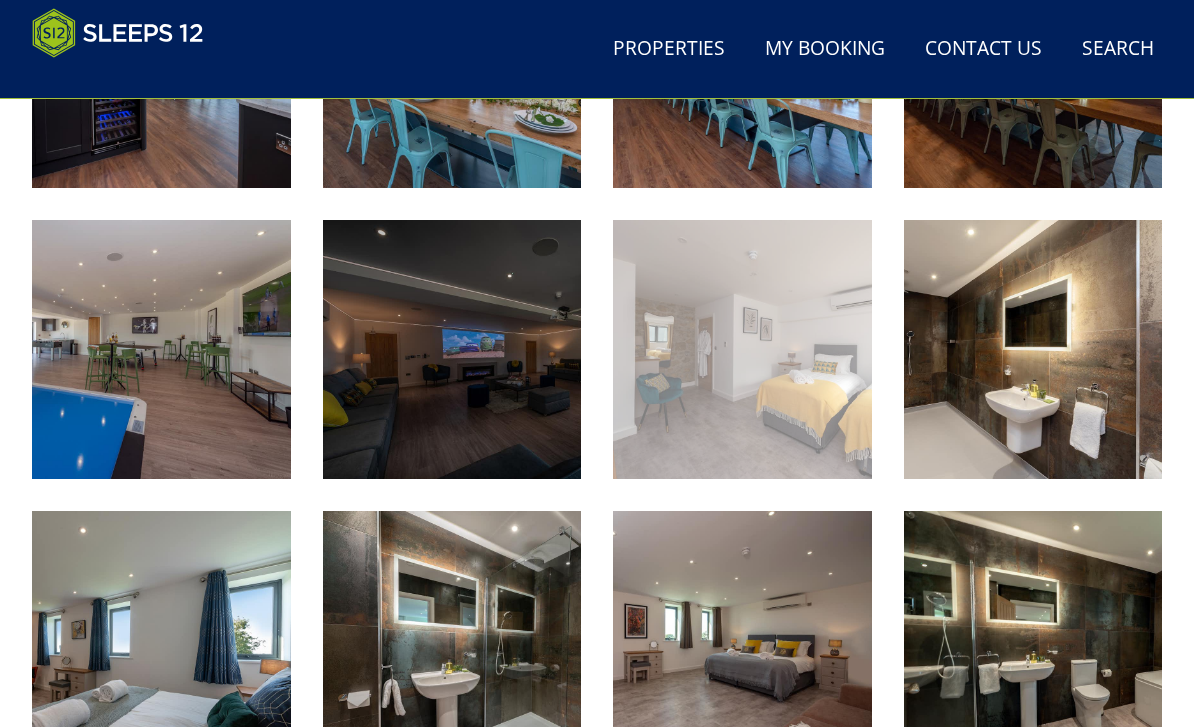 click at bounding box center [742, 349] 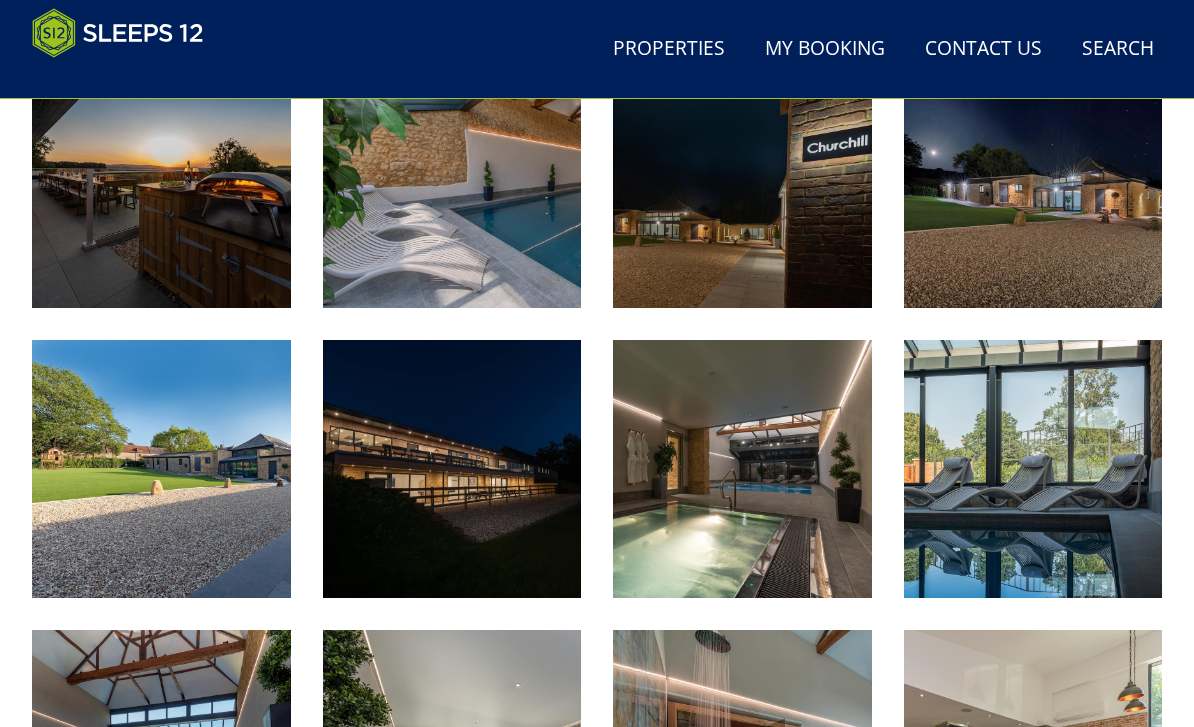 scroll, scrollTop: 880, scrollLeft: 0, axis: vertical 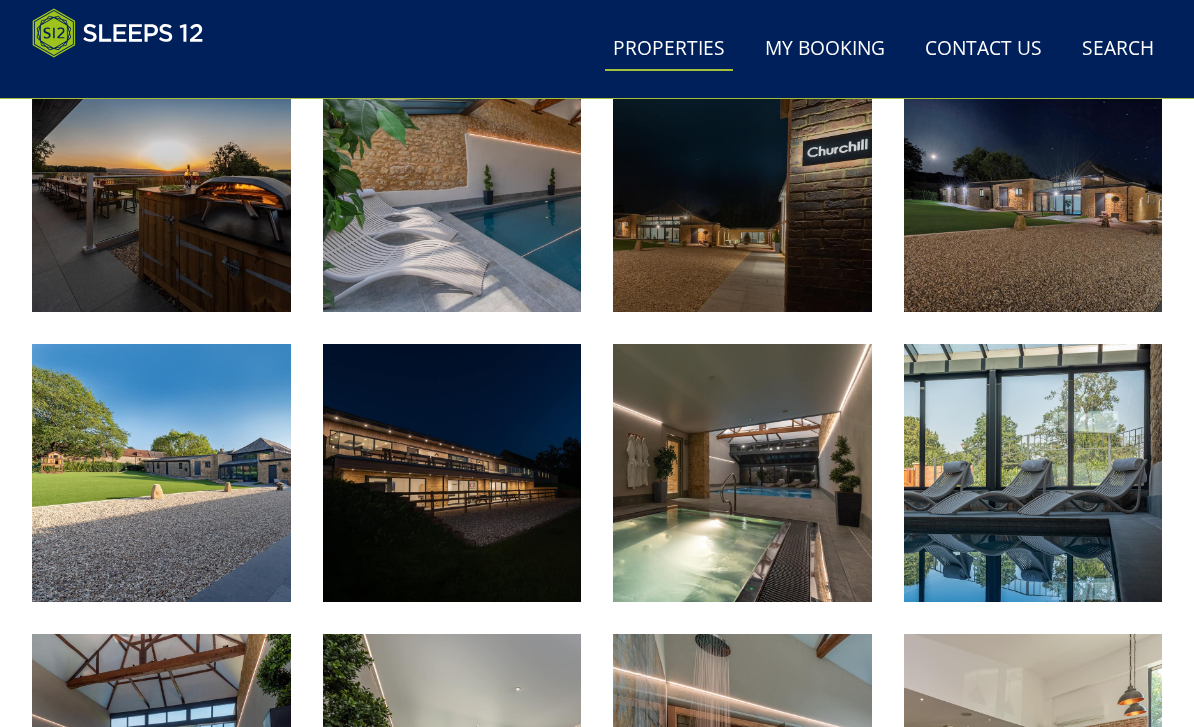 click on "Properties" at bounding box center (669, 49) 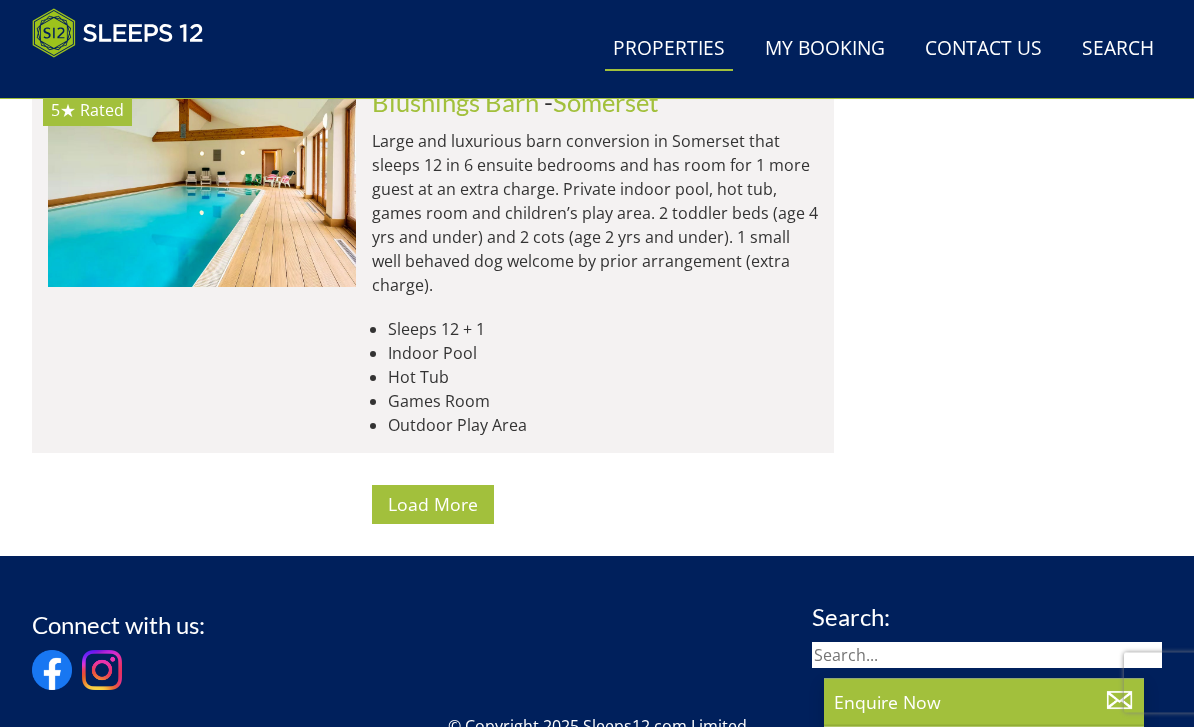 scroll, scrollTop: 8349, scrollLeft: 0, axis: vertical 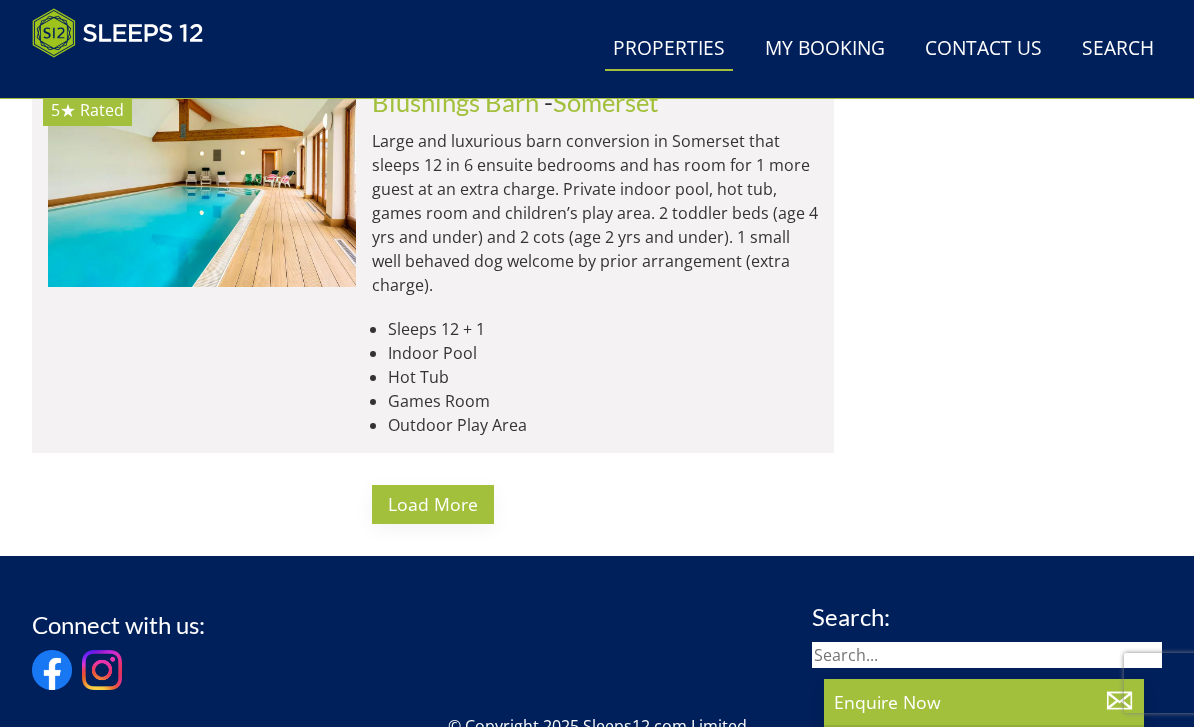 click on "Load More" at bounding box center [433, 504] 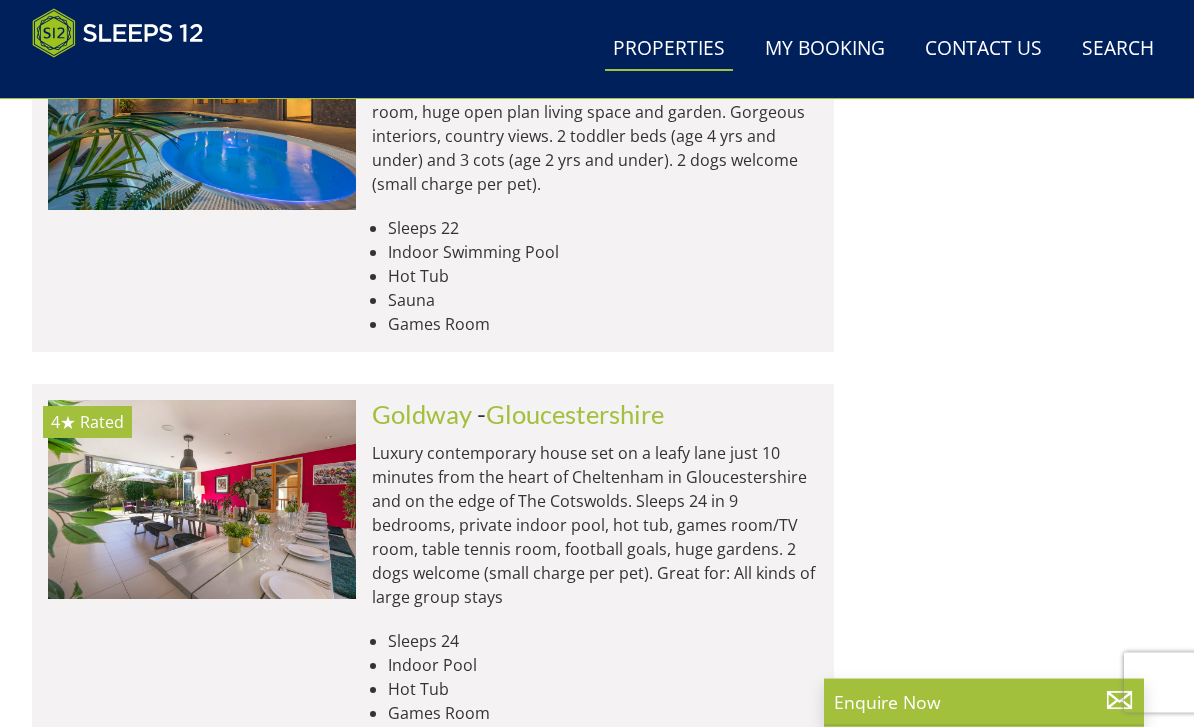 scroll, scrollTop: 12415, scrollLeft: 0, axis: vertical 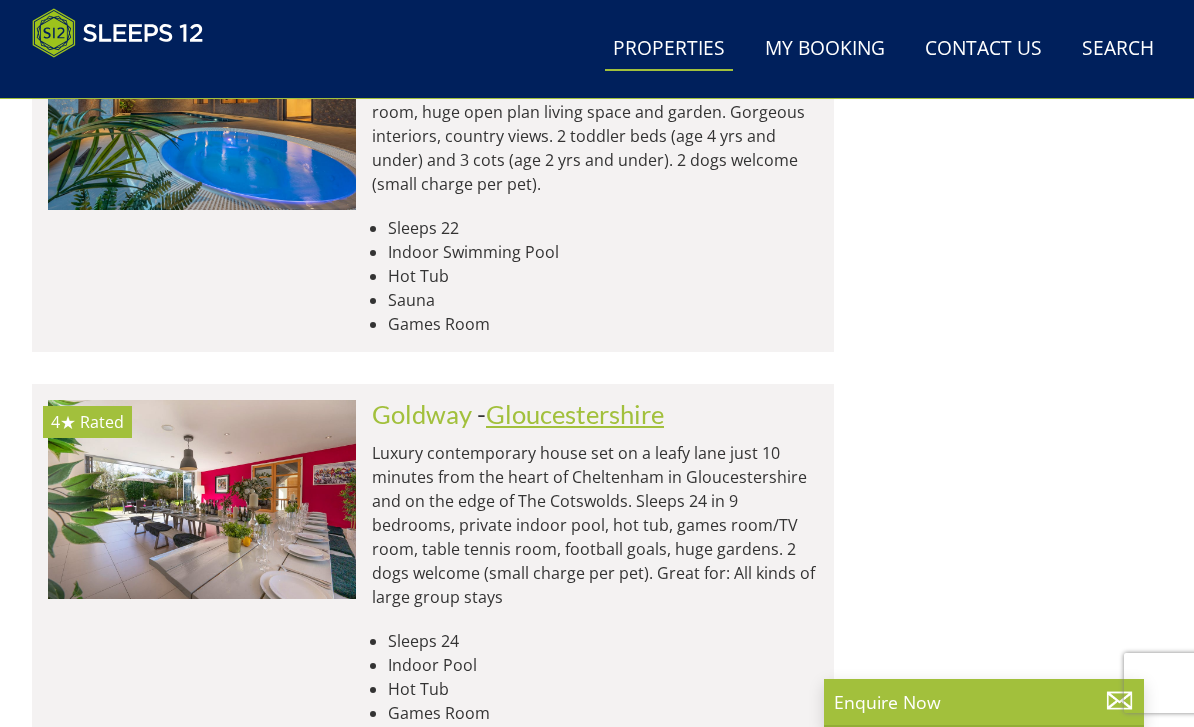 click on "Gloucestershire" at bounding box center (575, 414) 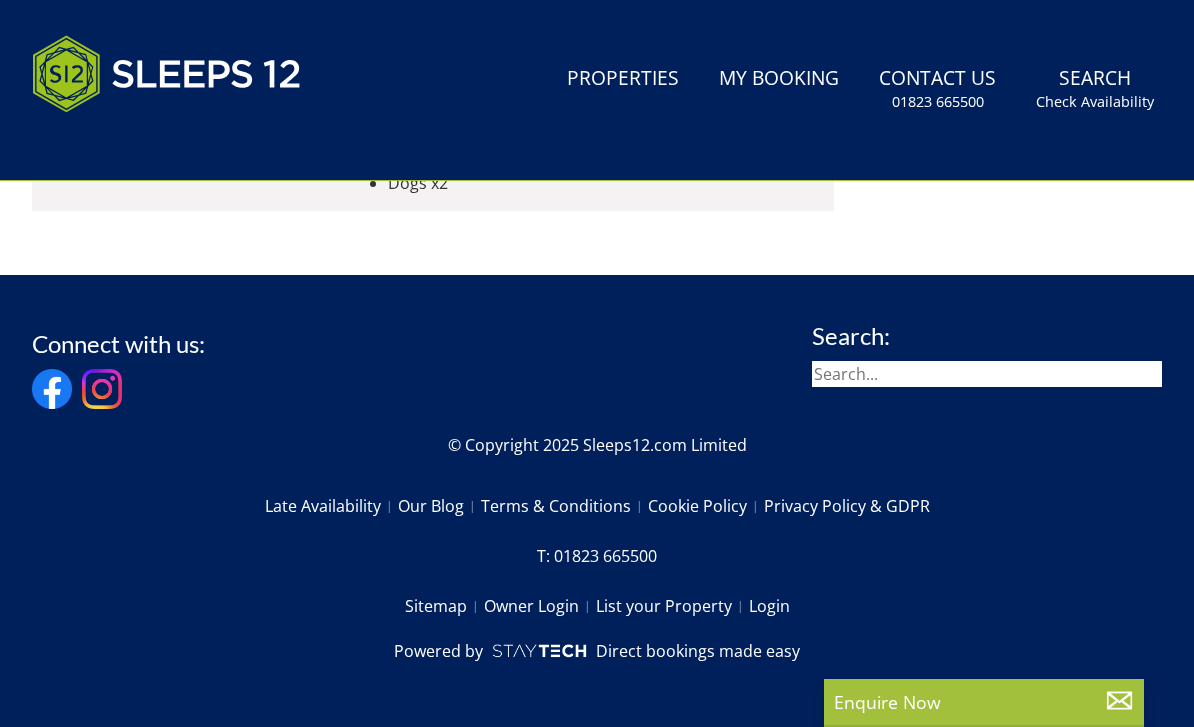 scroll, scrollTop: 0, scrollLeft: 0, axis: both 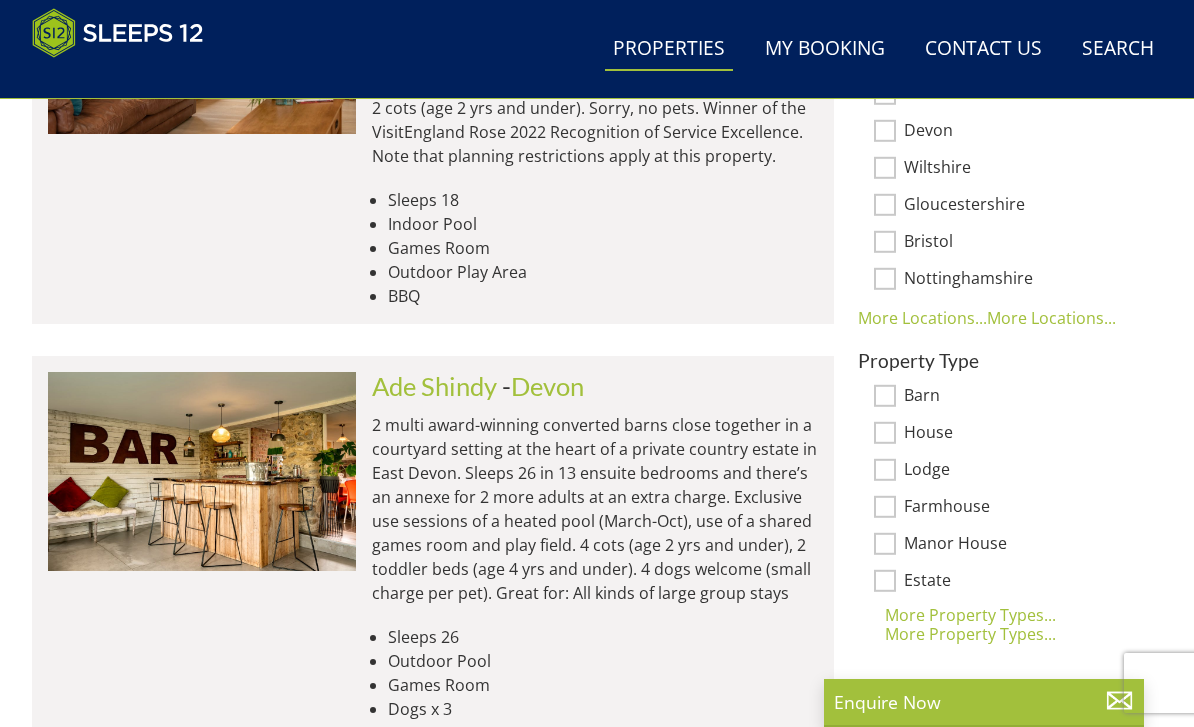 click on "Gloucestershire" at bounding box center [885, 204] 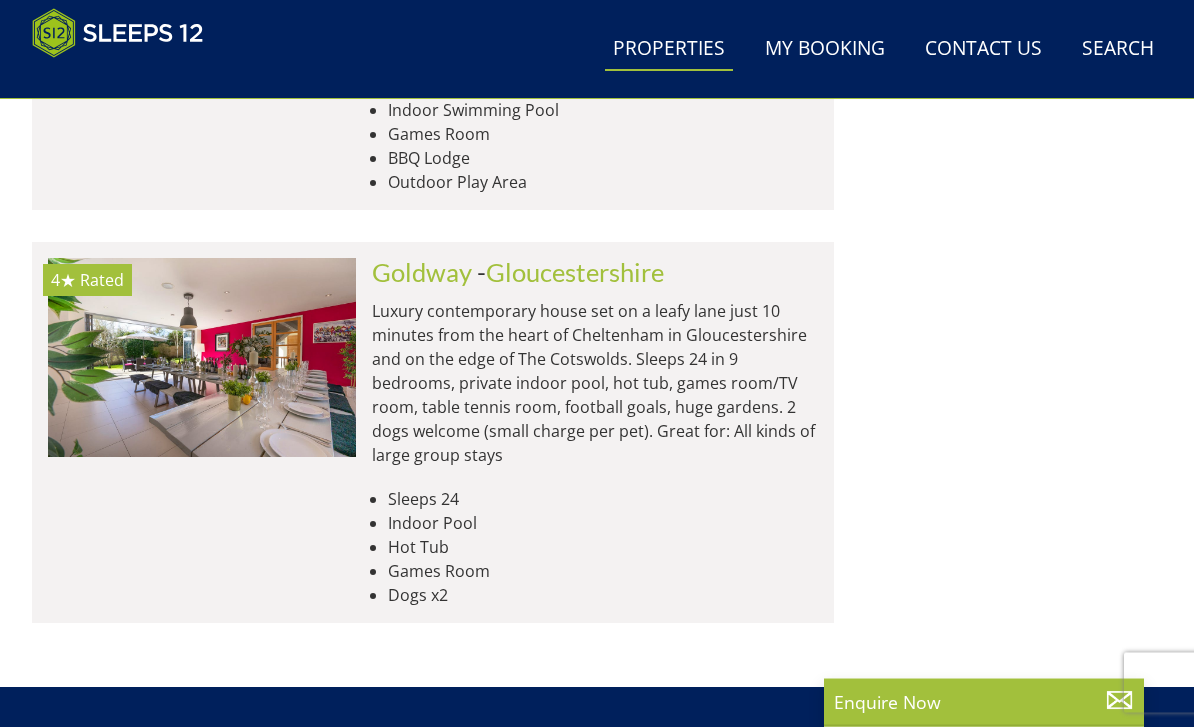 scroll, scrollTop: 2076, scrollLeft: 0, axis: vertical 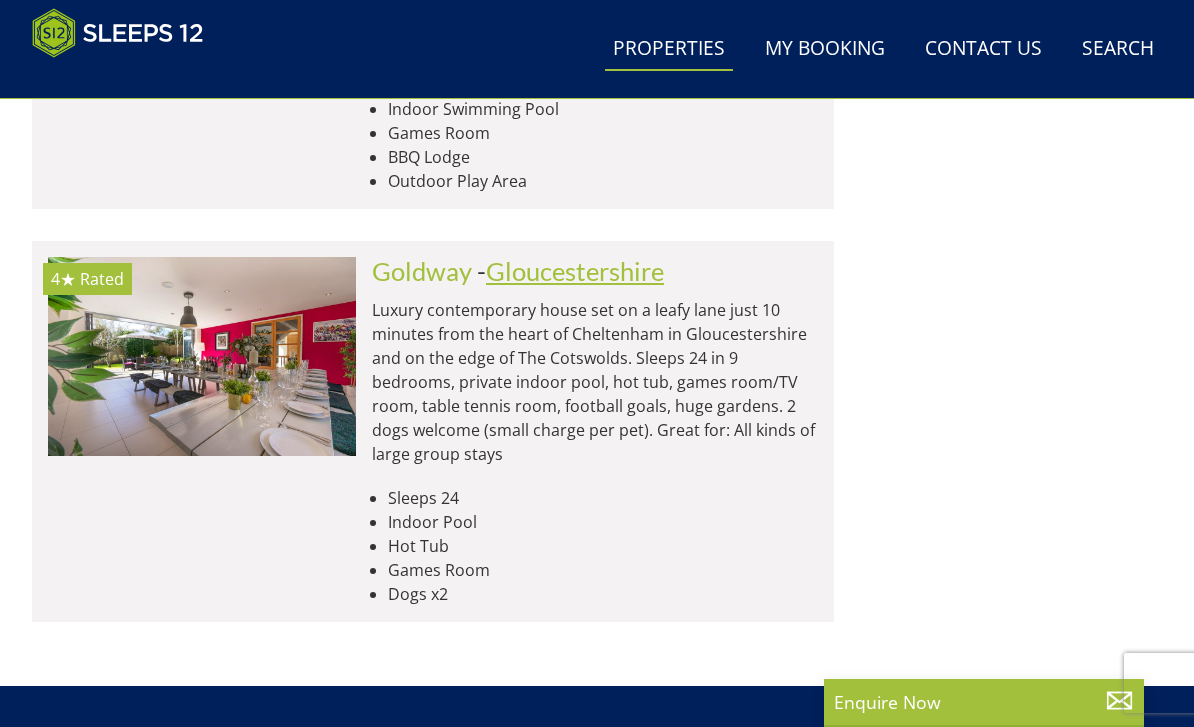 click on "Gloucestershire" at bounding box center [575, 271] 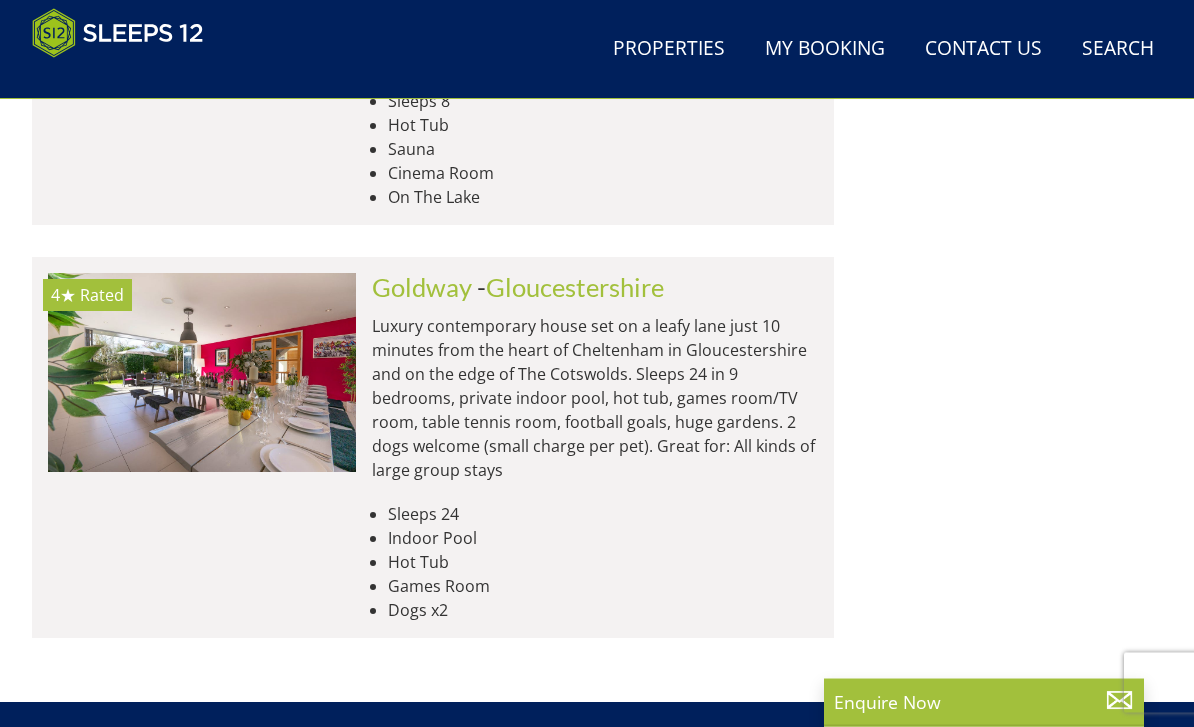 scroll, scrollTop: 2064, scrollLeft: 0, axis: vertical 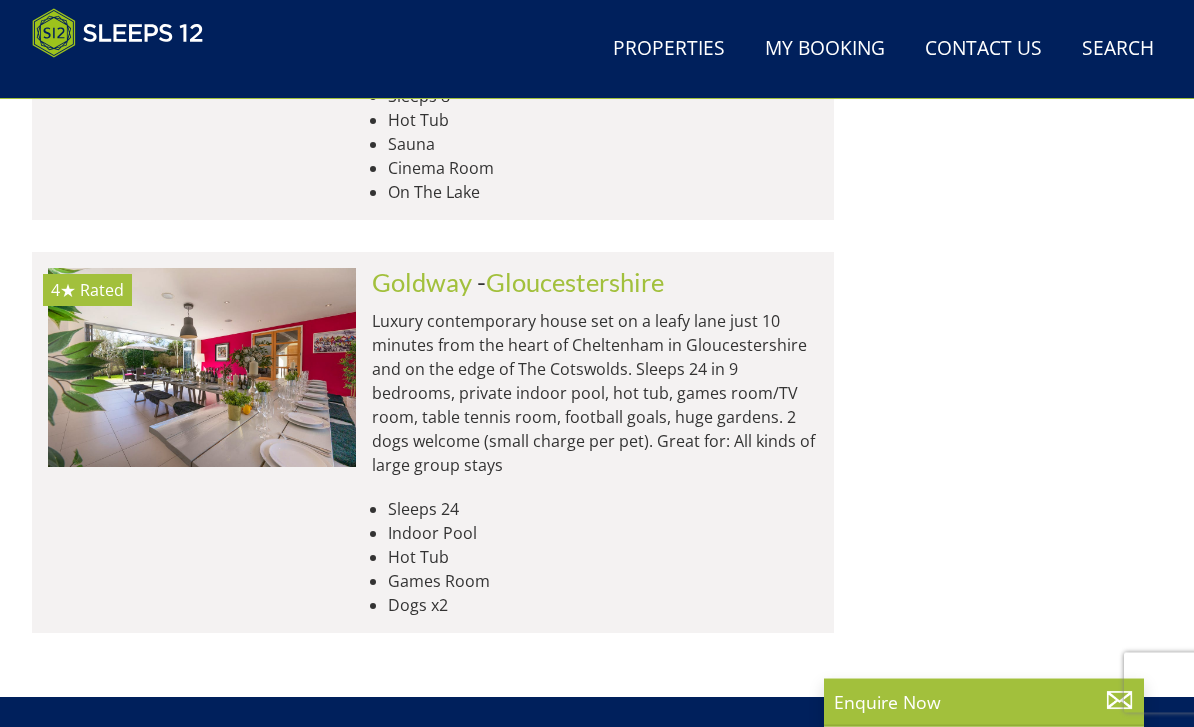 click on "Luxury contemporary house set on a leafy lane just 10 minutes from the heart of Cheltenham in Gloucestershire and on the edge of The Cotswolds. Sleeps 24 in 9 bedrooms, private indoor pool, hot tub, games room/TV room, table tennis room, football goals, huge gardens. 2 dogs welcome (small charge per pet).
Great for: All kinds of large group stays" at bounding box center (595, 394) 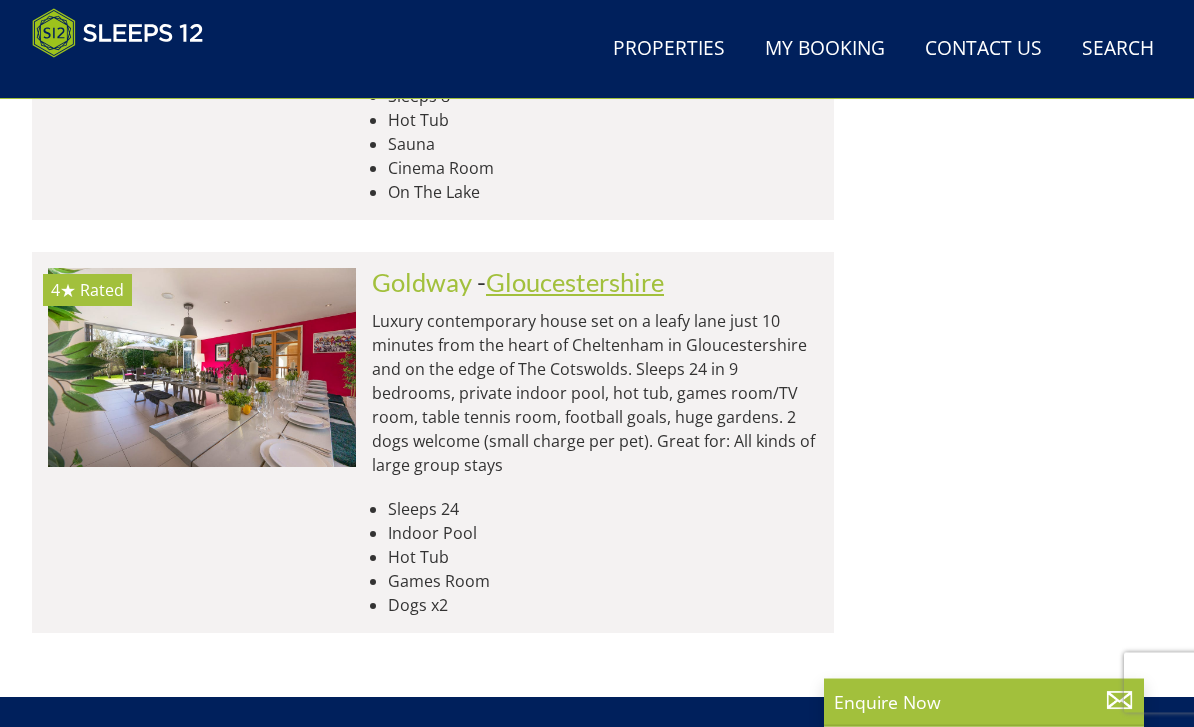 click on "Gloucestershire" at bounding box center (575, 283) 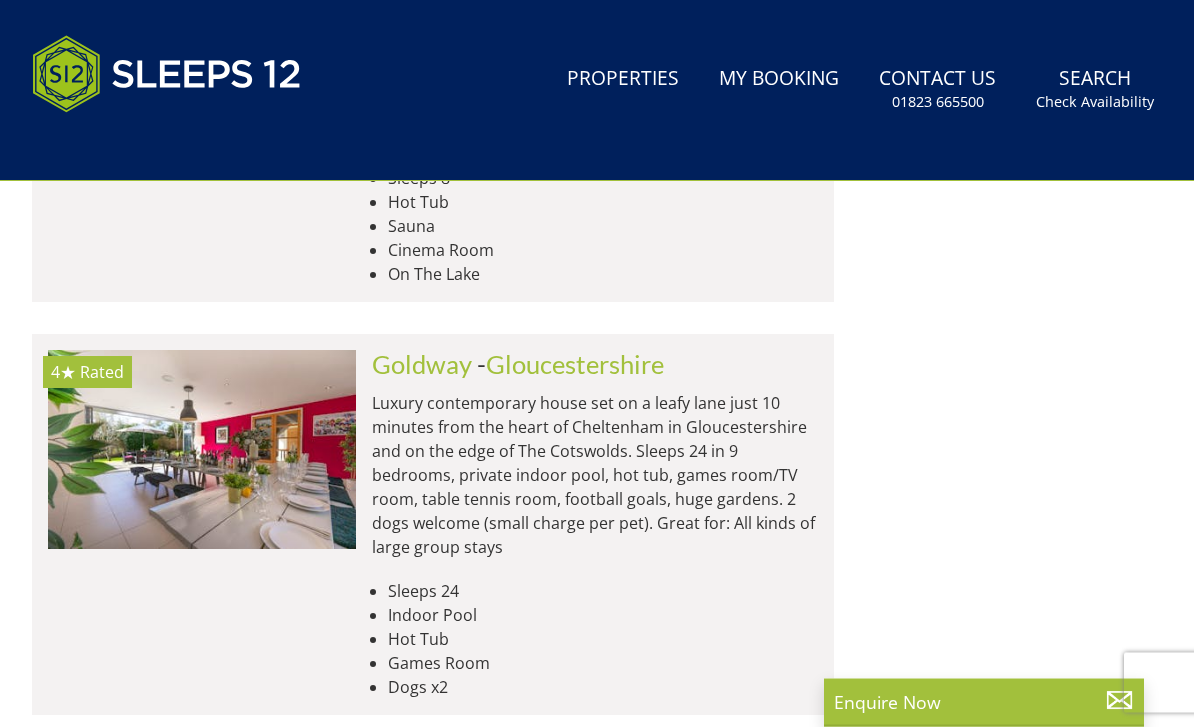 scroll, scrollTop: 0, scrollLeft: 0, axis: both 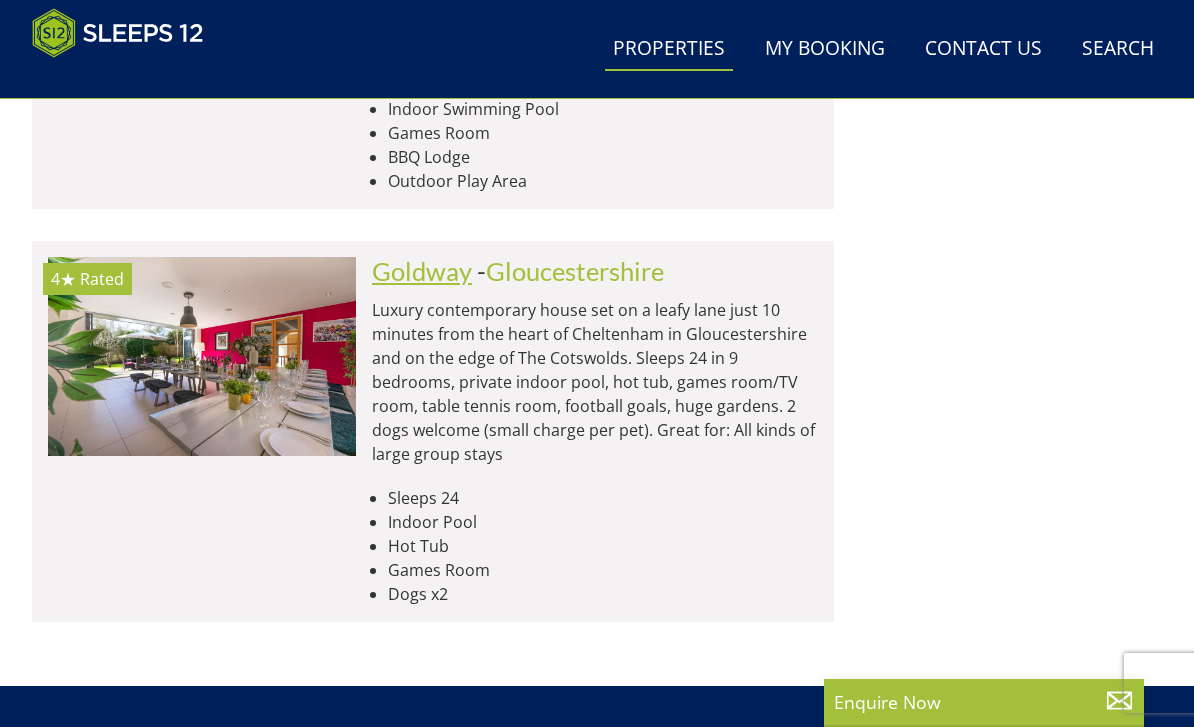 click on "Goldway" at bounding box center [422, 271] 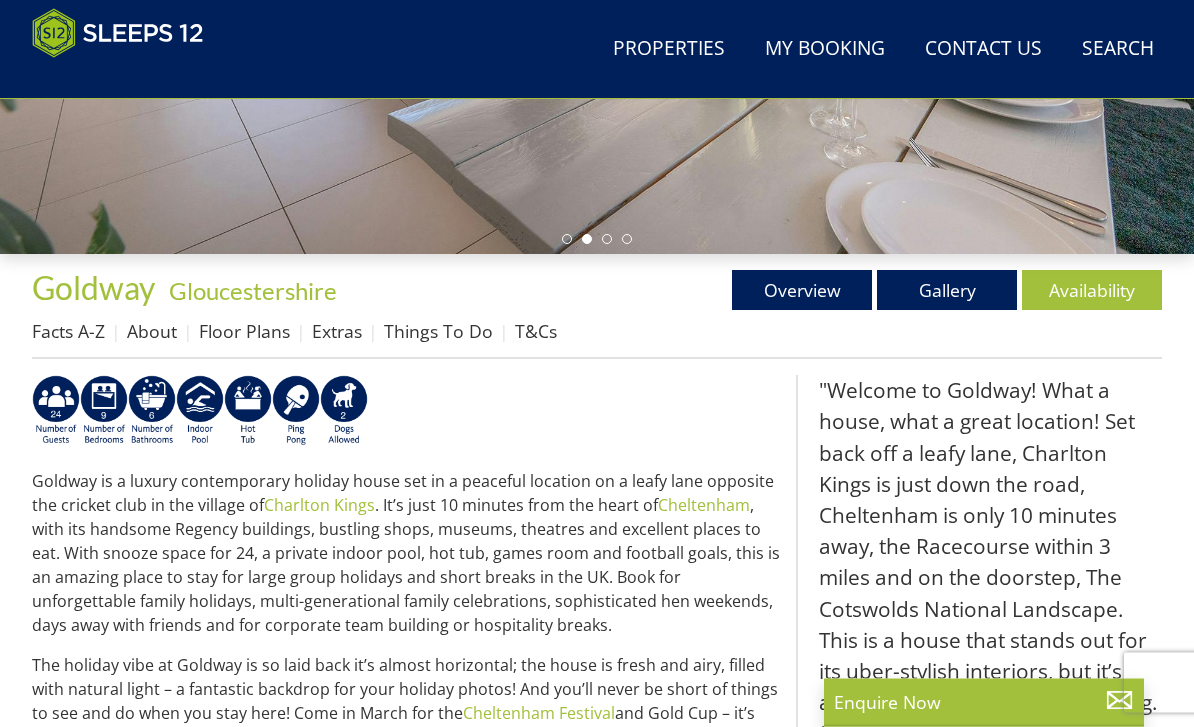 scroll, scrollTop: 558, scrollLeft: 0, axis: vertical 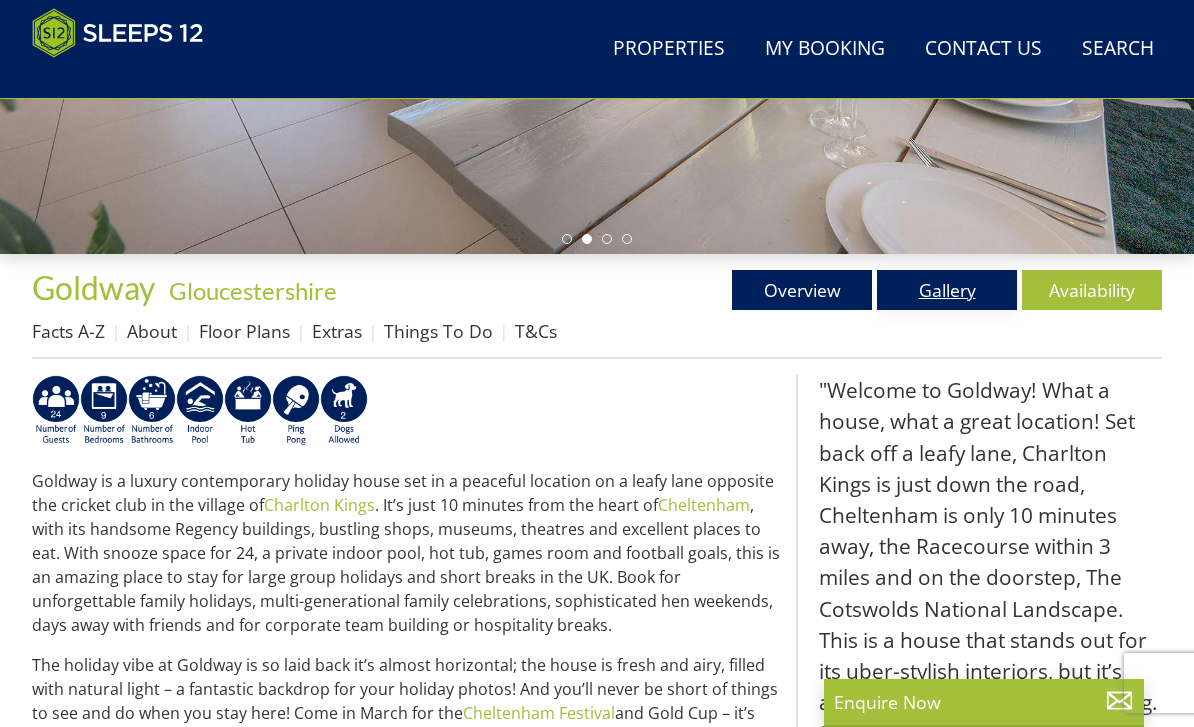 click on "Gallery" at bounding box center (947, 290) 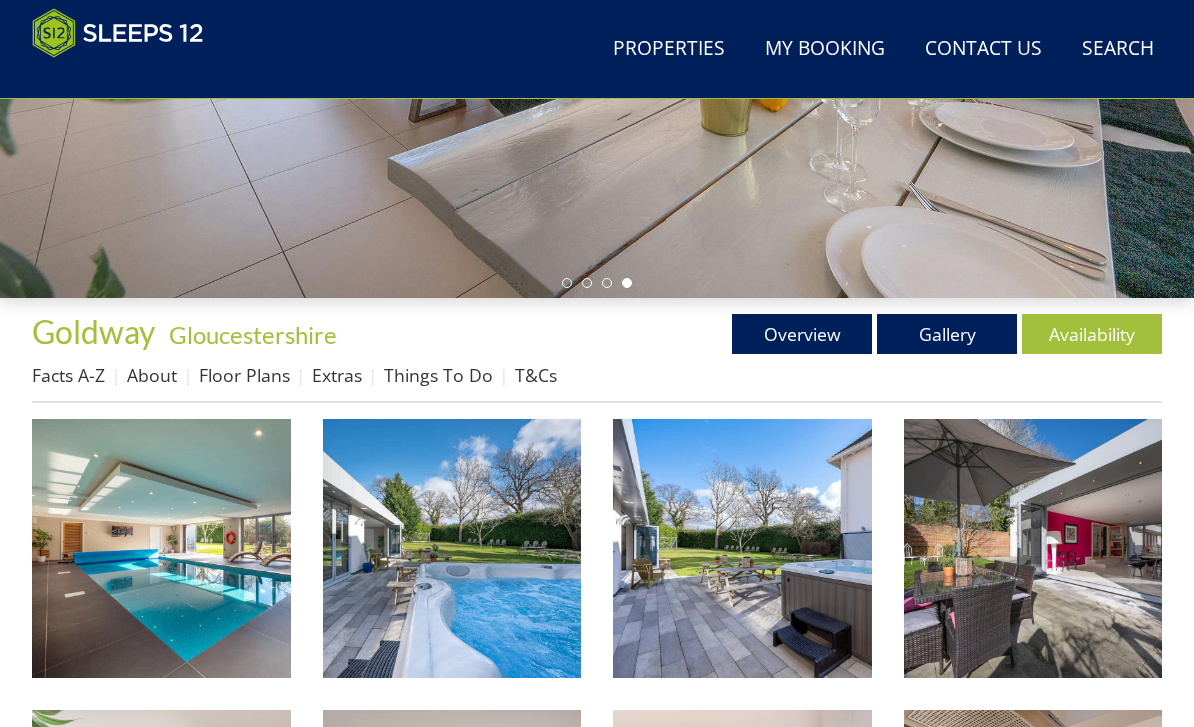scroll, scrollTop: 514, scrollLeft: 0, axis: vertical 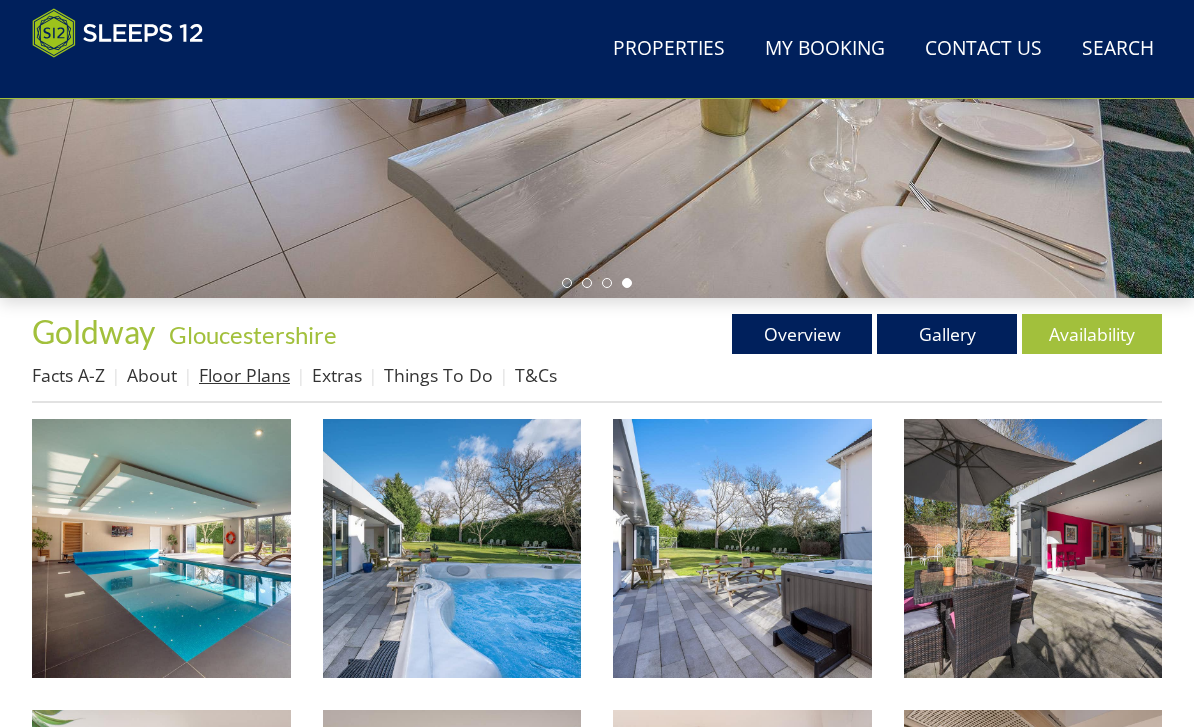 click on "Floor Plans" at bounding box center (244, 375) 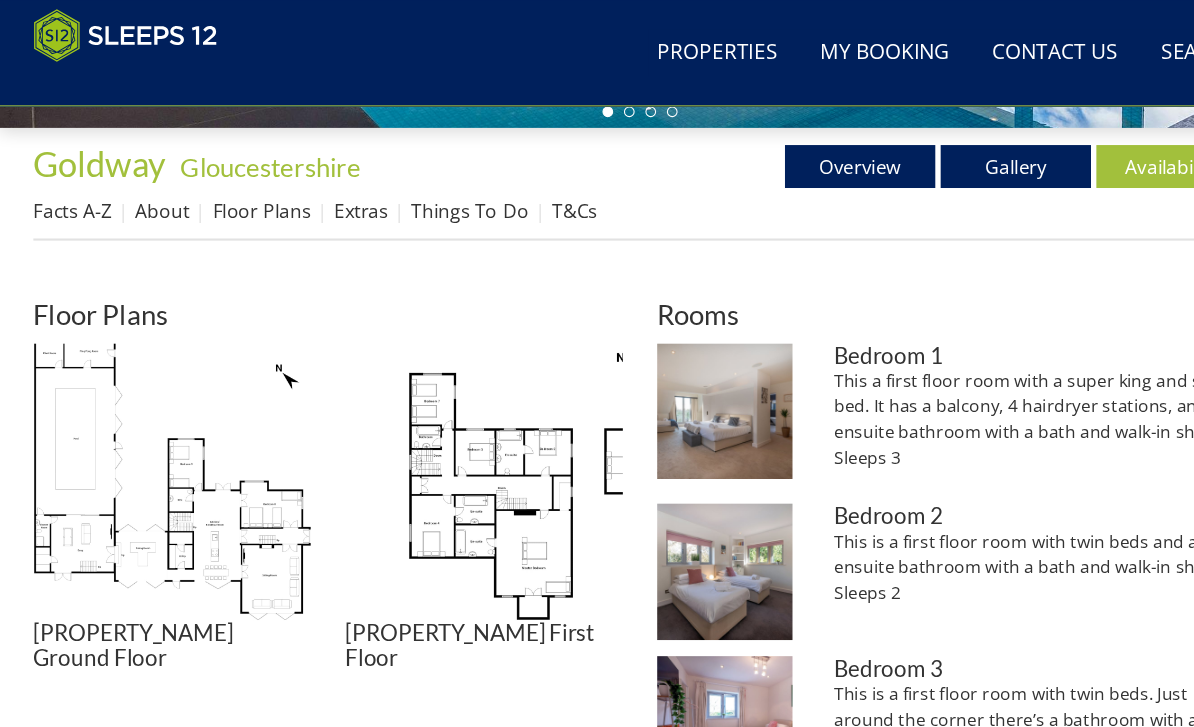 scroll, scrollTop: 696, scrollLeft: 0, axis: vertical 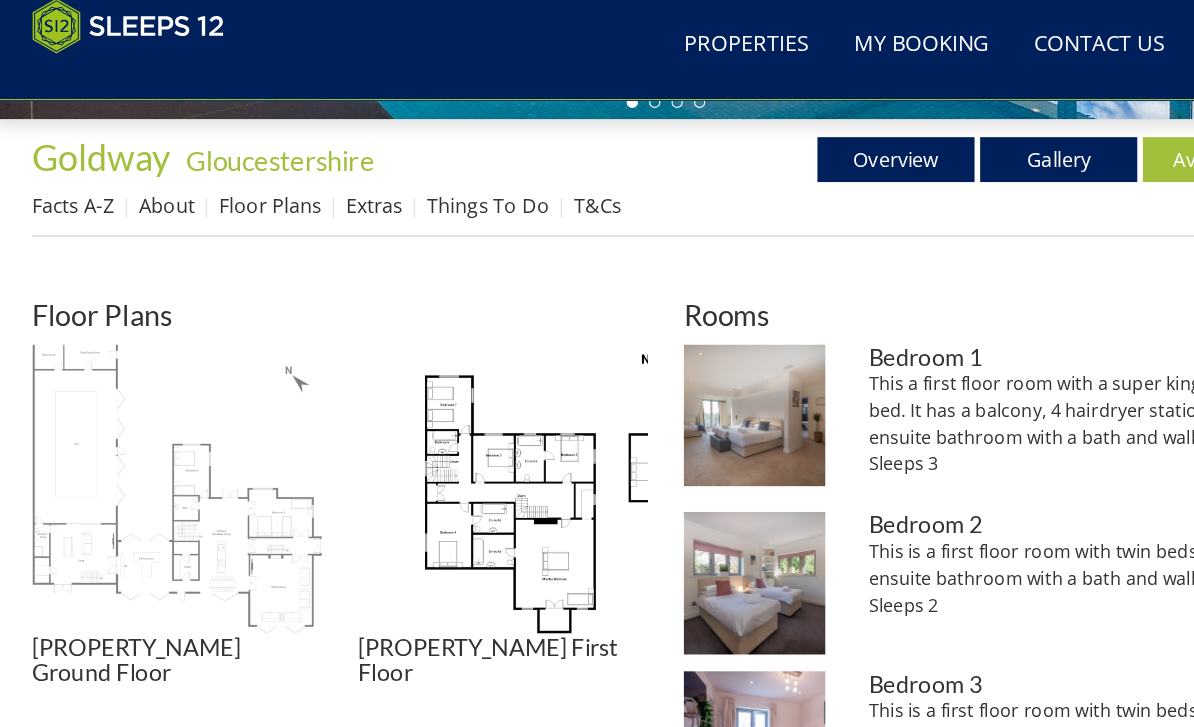 click at bounding box center [161, 446] 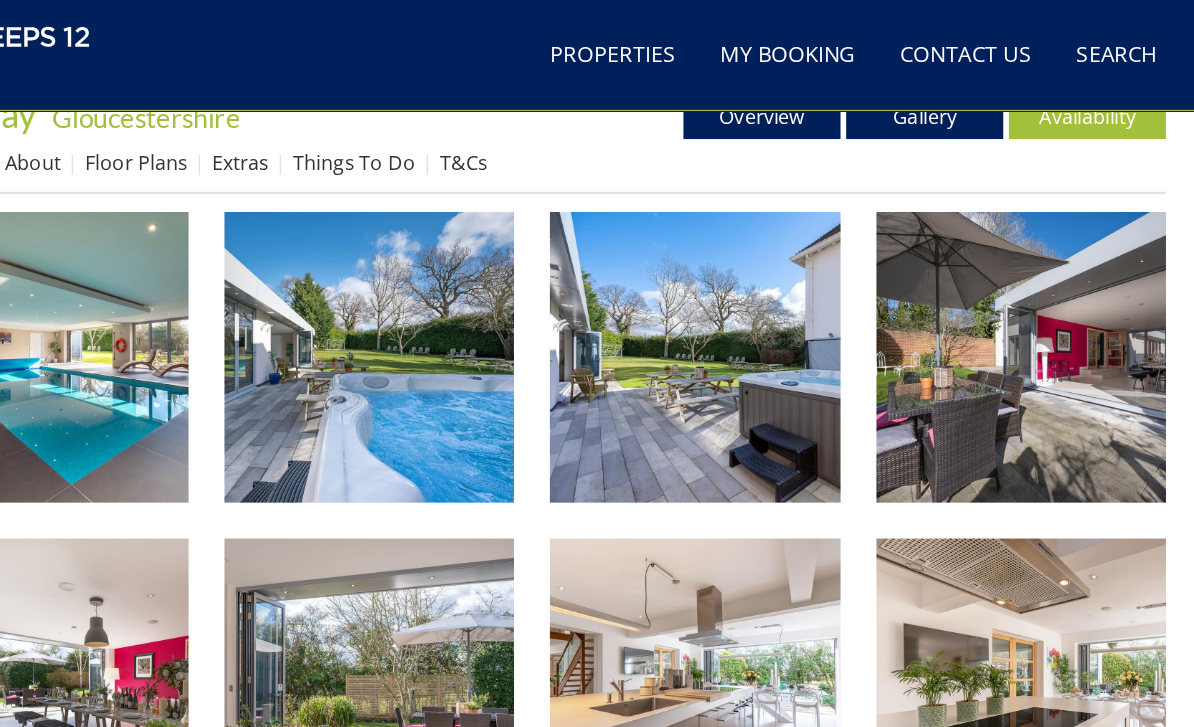 scroll, scrollTop: 740, scrollLeft: 0, axis: vertical 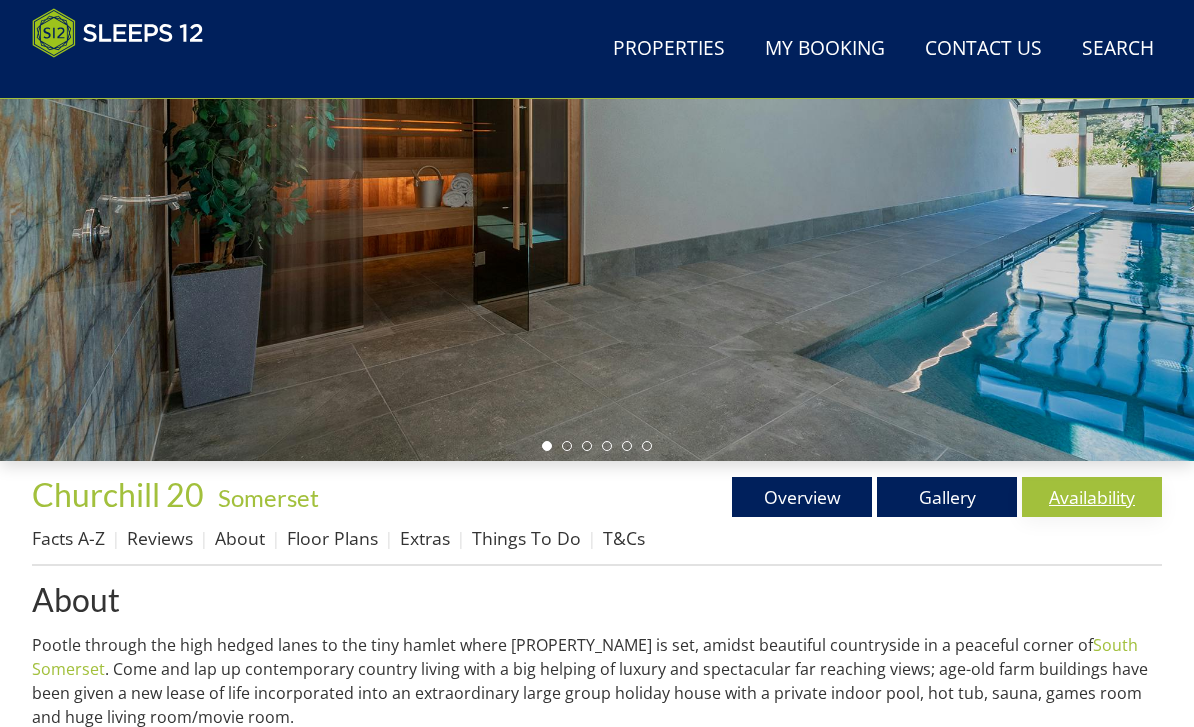 click on "Availability" at bounding box center [1092, 497] 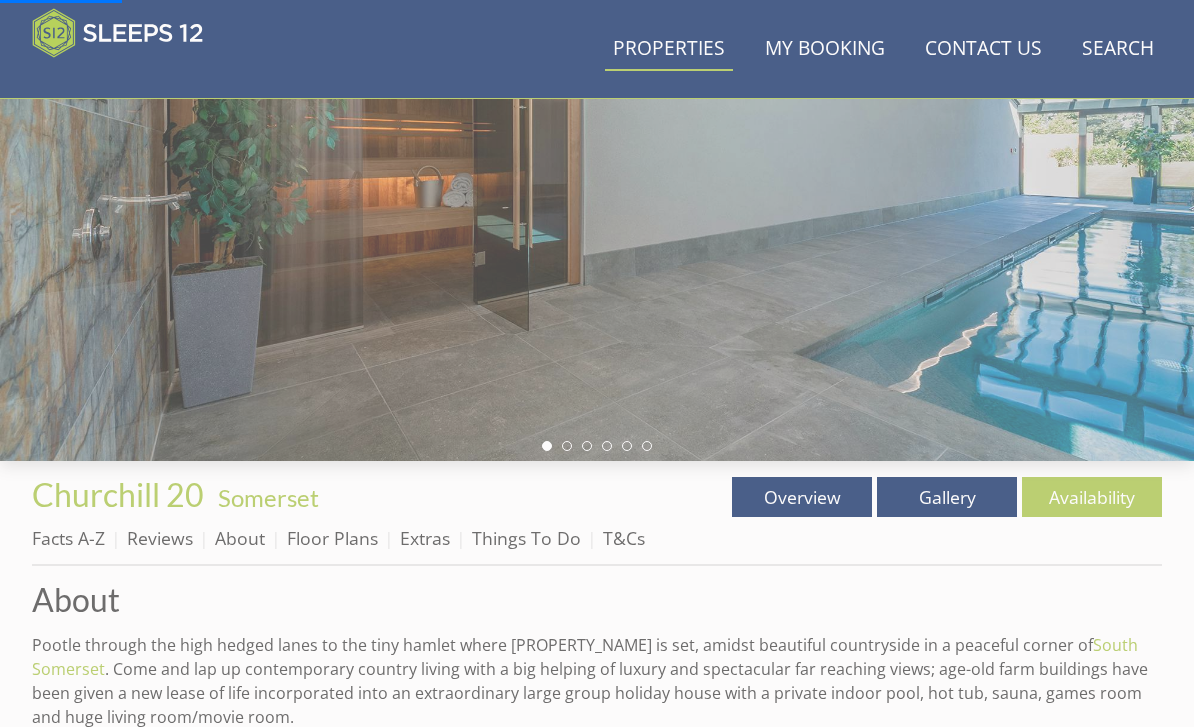 click on "Properties" at bounding box center (669, 49) 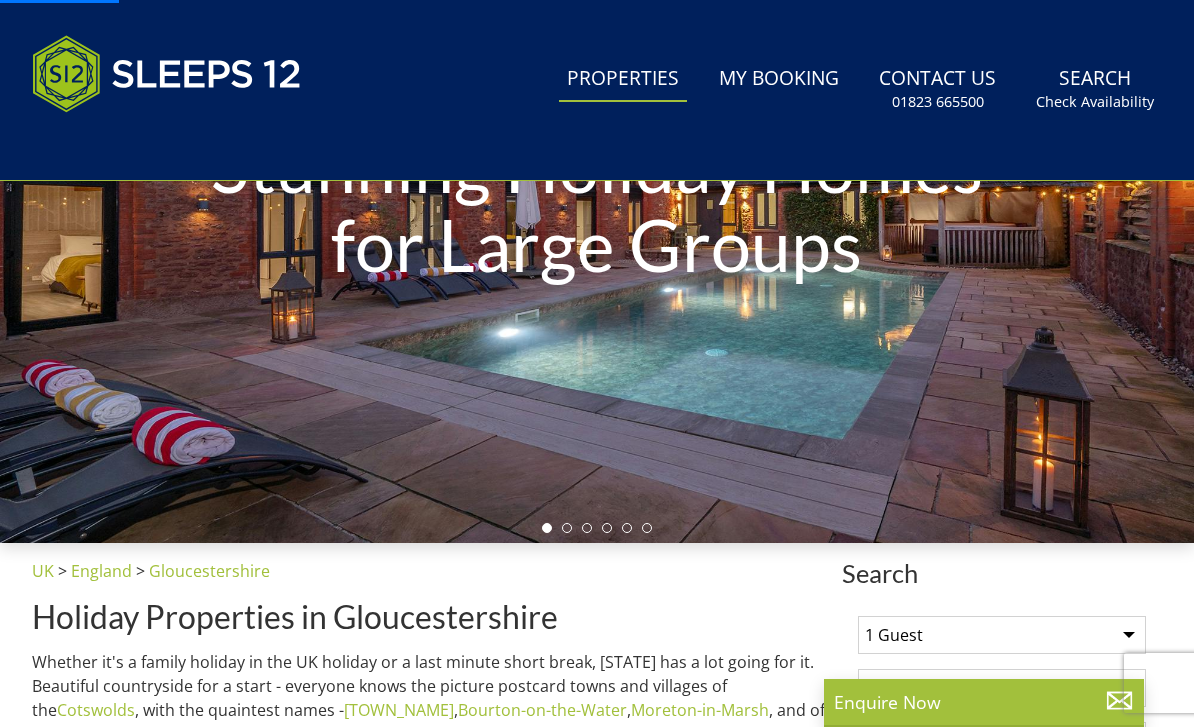 scroll, scrollTop: 0, scrollLeft: 0, axis: both 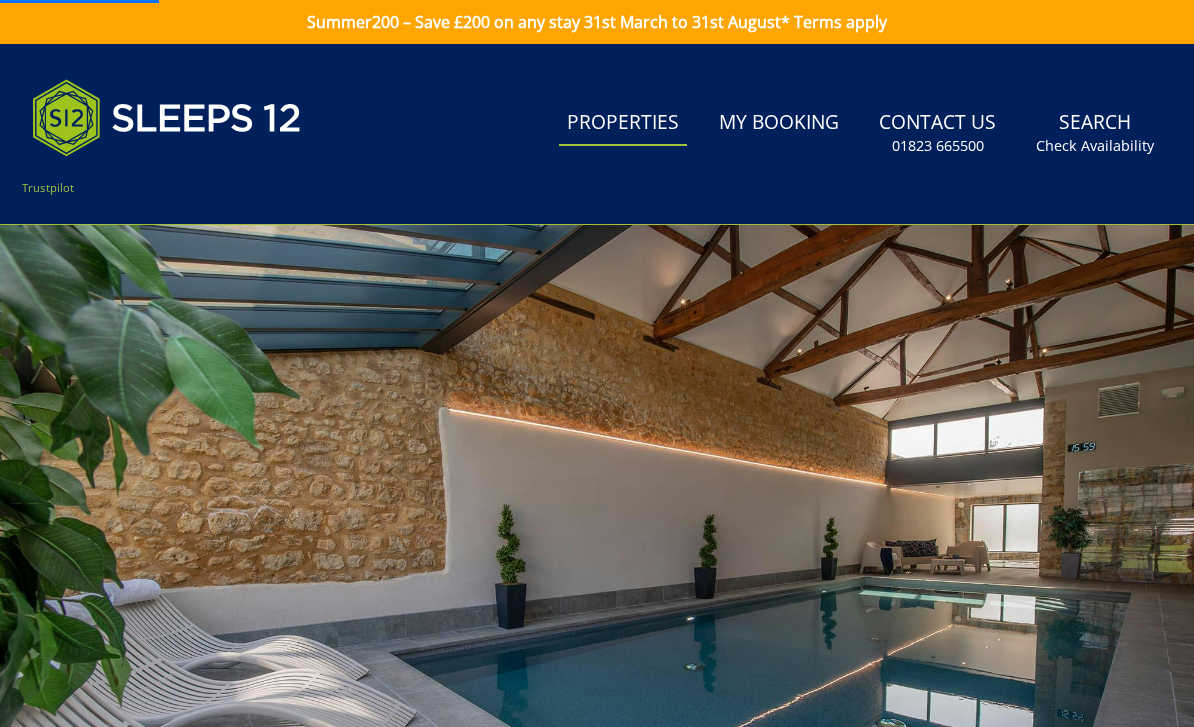 click on "Properties" at bounding box center [623, 123] 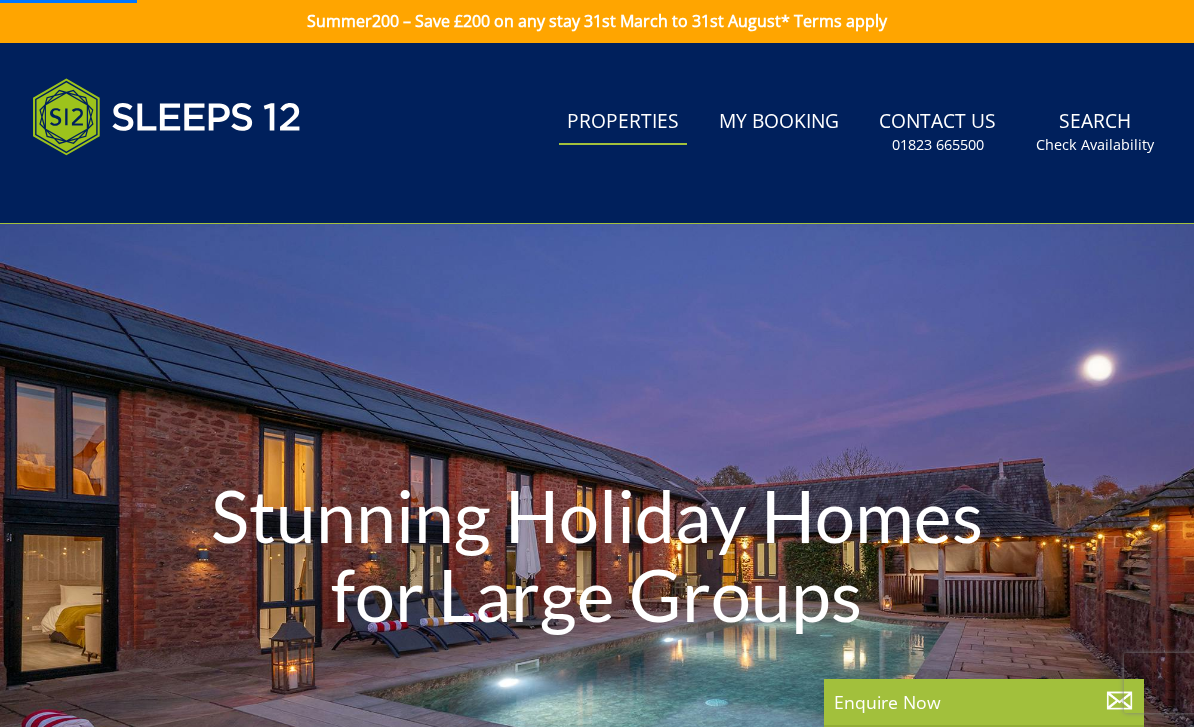 scroll, scrollTop: 66, scrollLeft: 0, axis: vertical 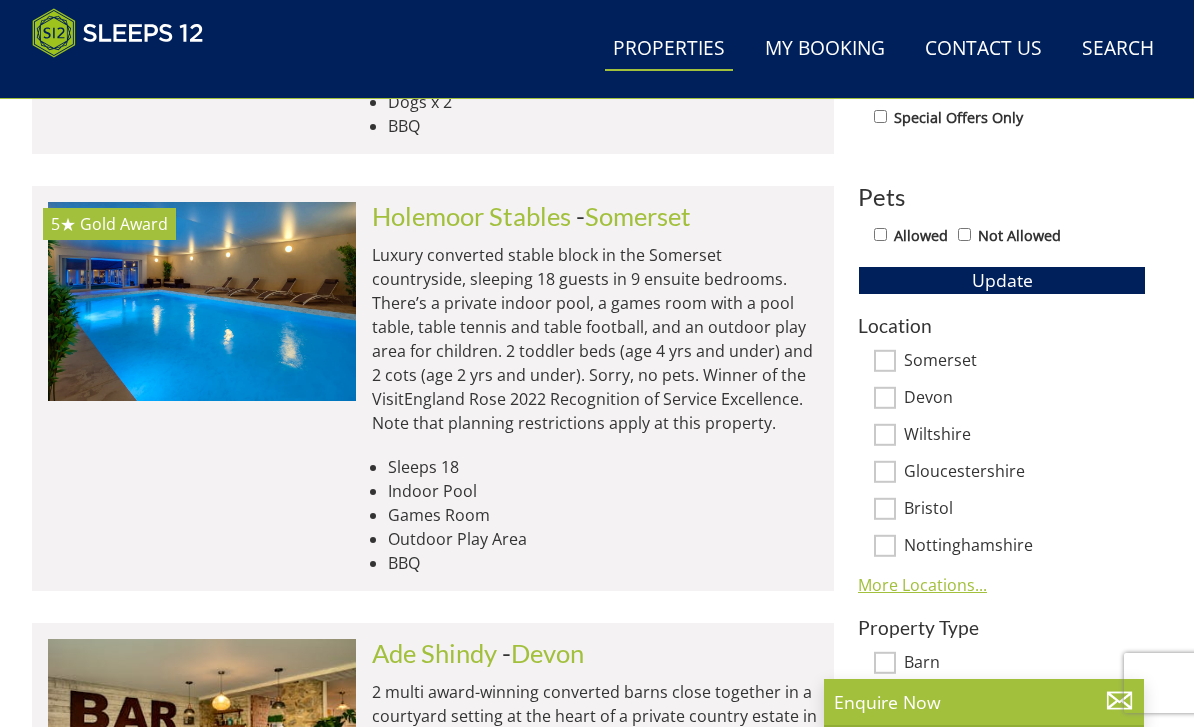 click on "More Locations..." at bounding box center (922, 585) 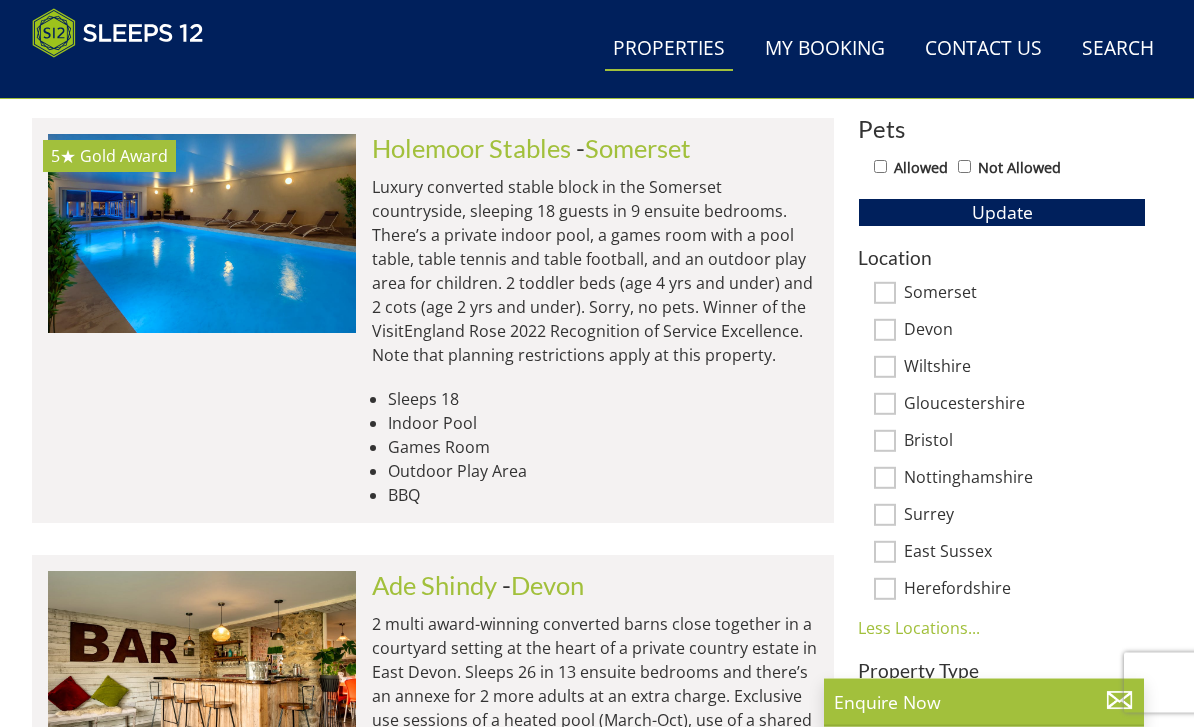 scroll, scrollTop: 1134, scrollLeft: 0, axis: vertical 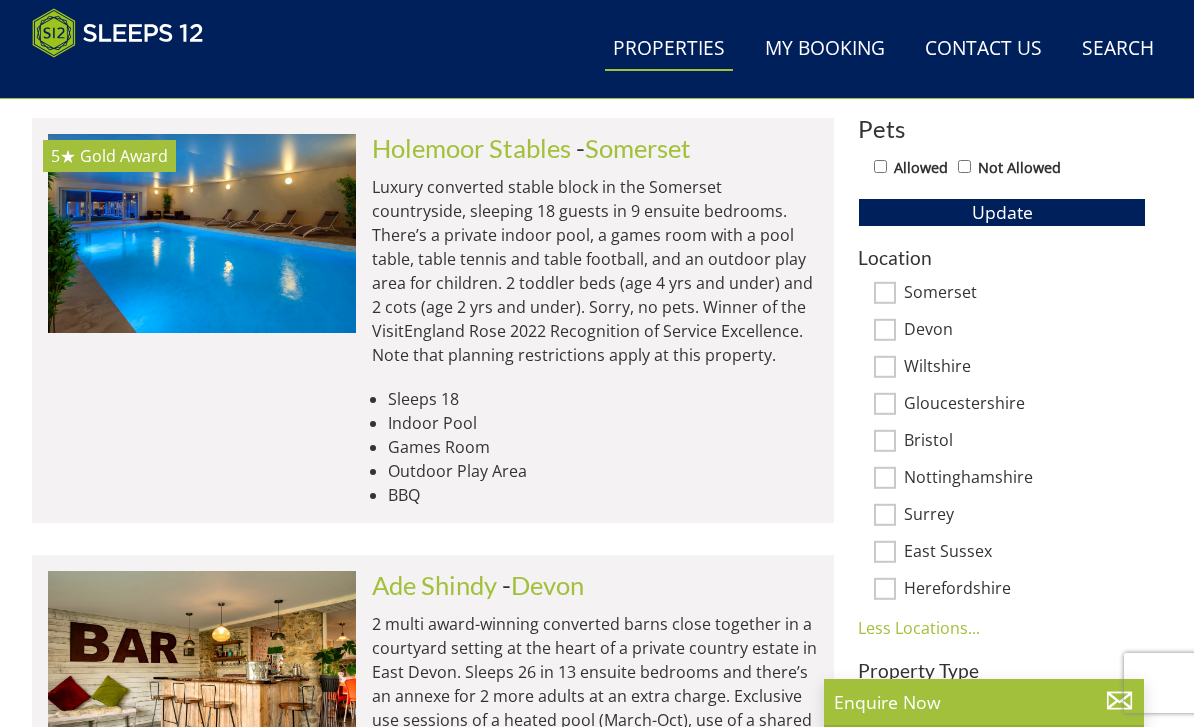 click on "Wiltshire" at bounding box center (885, 366) 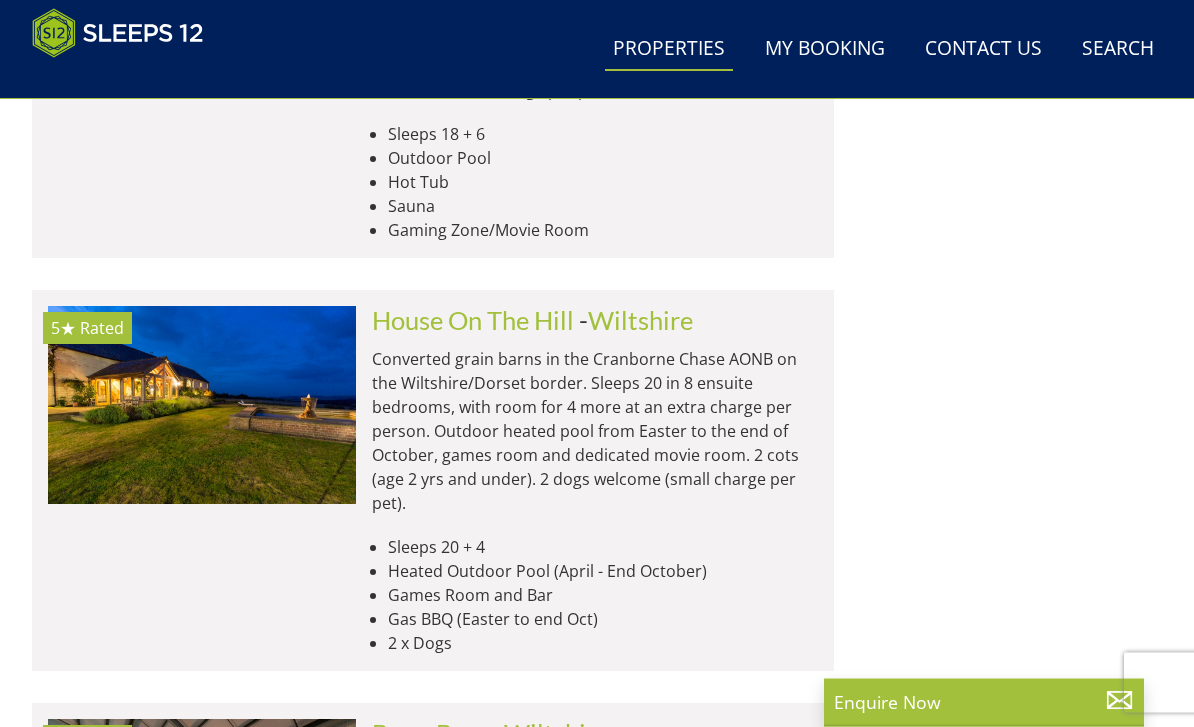 scroll, scrollTop: 2746, scrollLeft: 0, axis: vertical 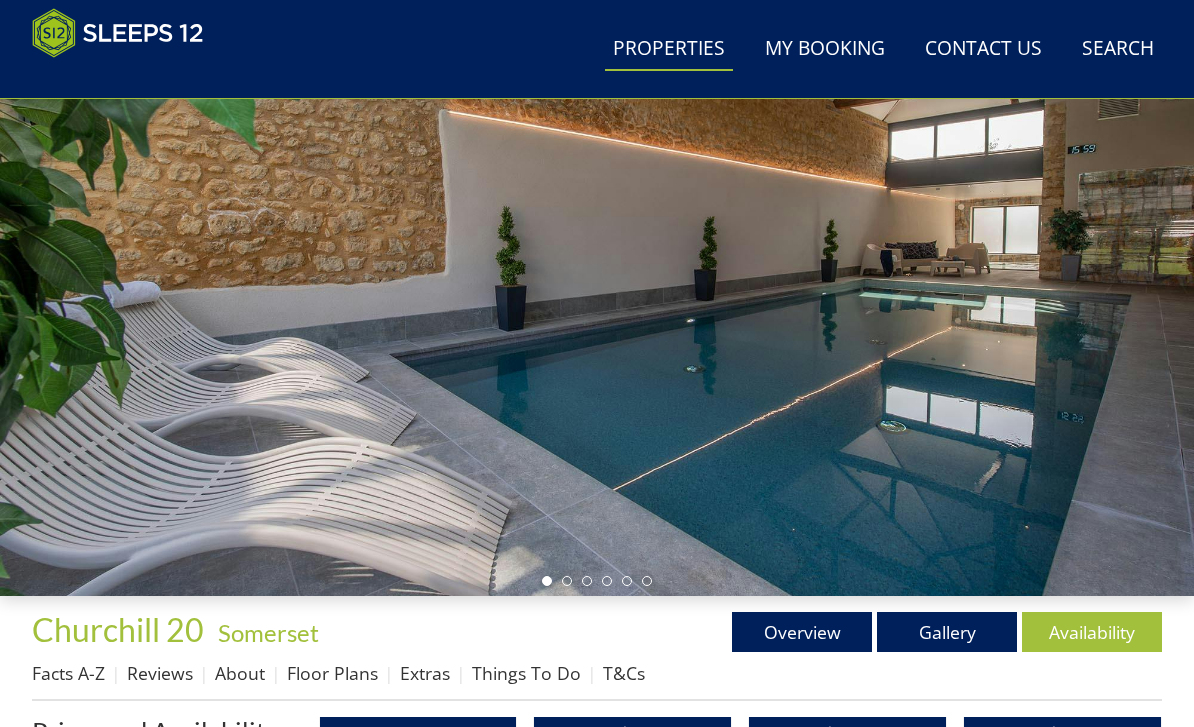 click on "Properties" at bounding box center (669, 49) 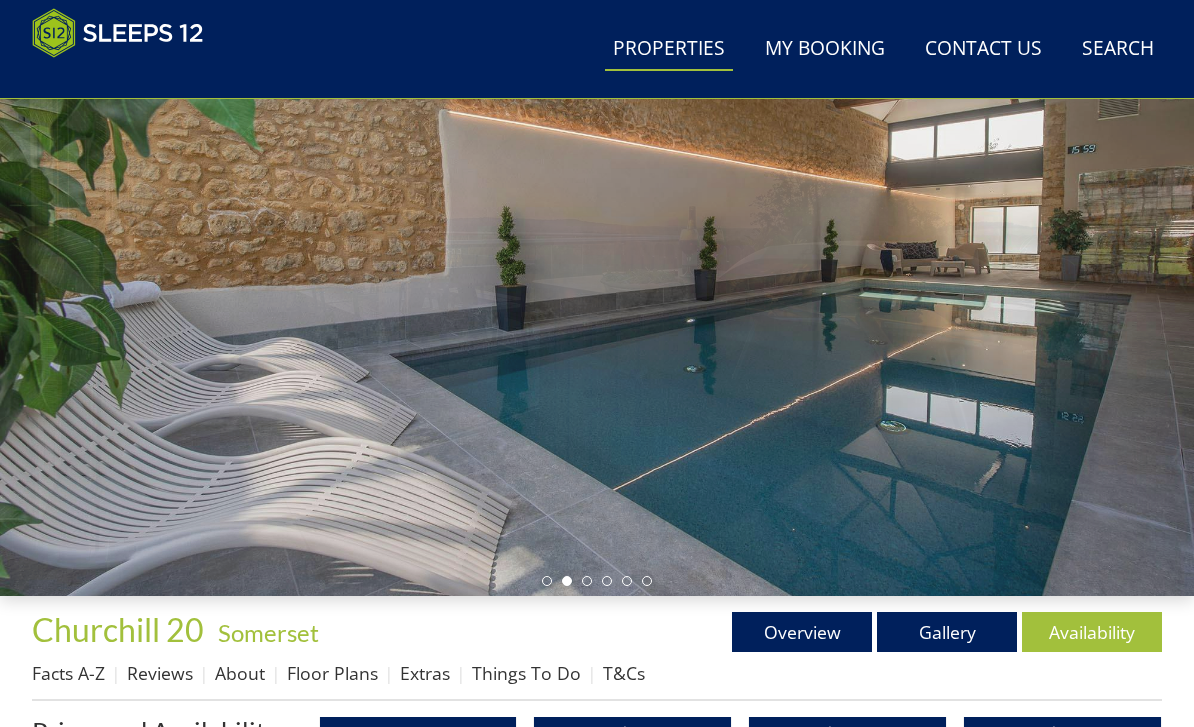 scroll, scrollTop: 0, scrollLeft: 0, axis: both 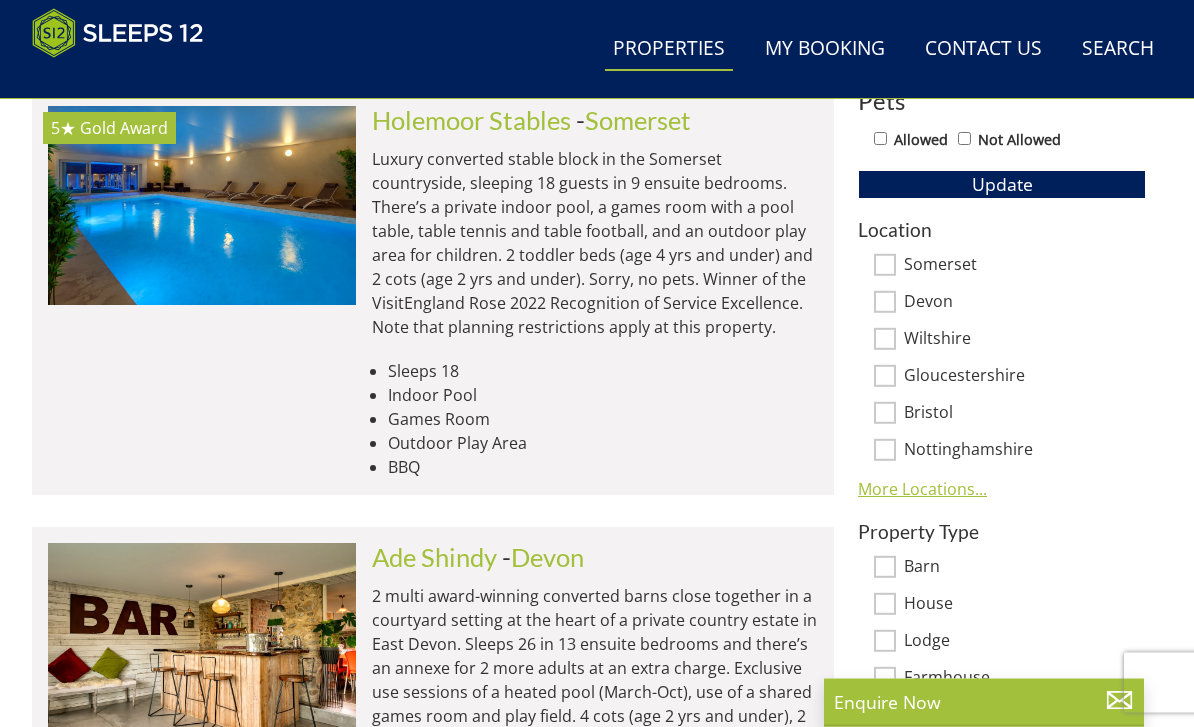 click on "More Locations..." at bounding box center (922, 490) 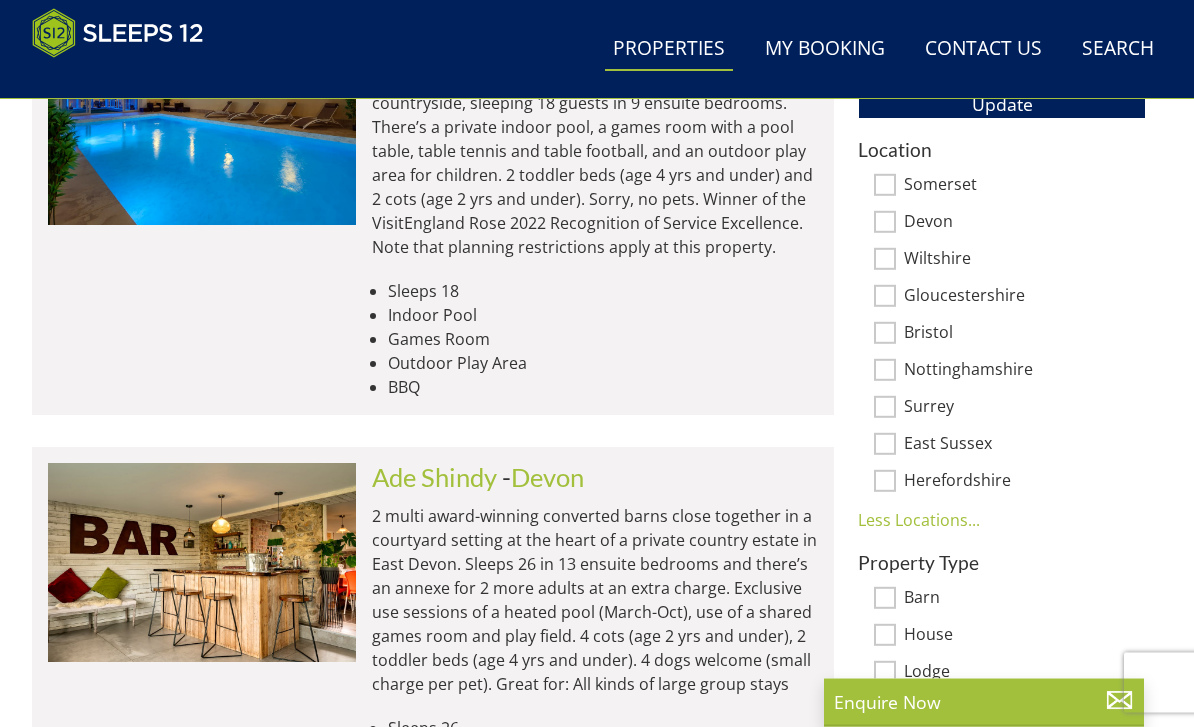 scroll, scrollTop: 1242, scrollLeft: 0, axis: vertical 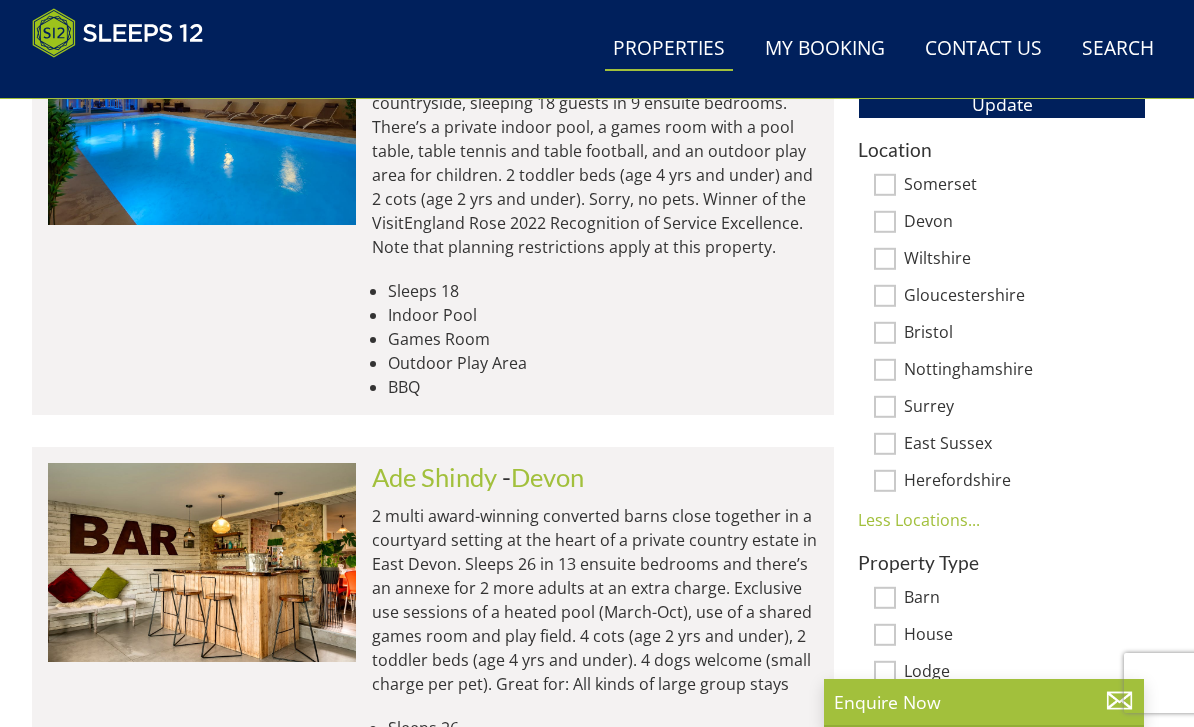 click on "Surrey" at bounding box center [1025, 408] 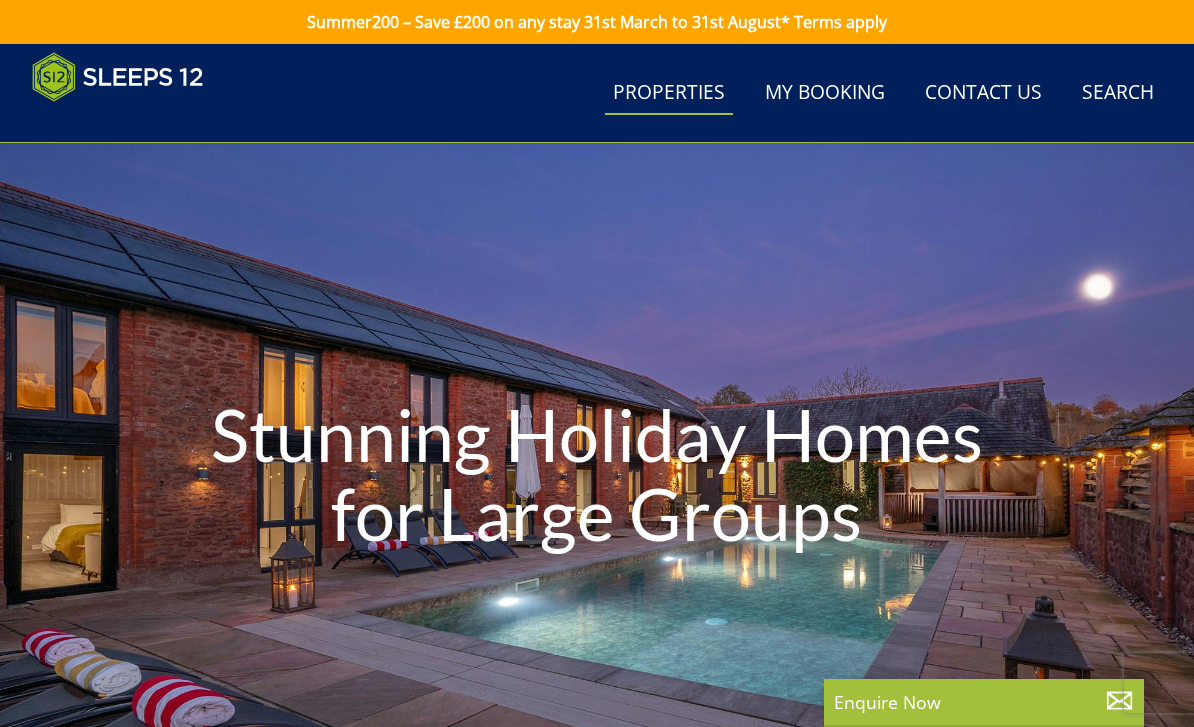 scroll, scrollTop: 1242, scrollLeft: 0, axis: vertical 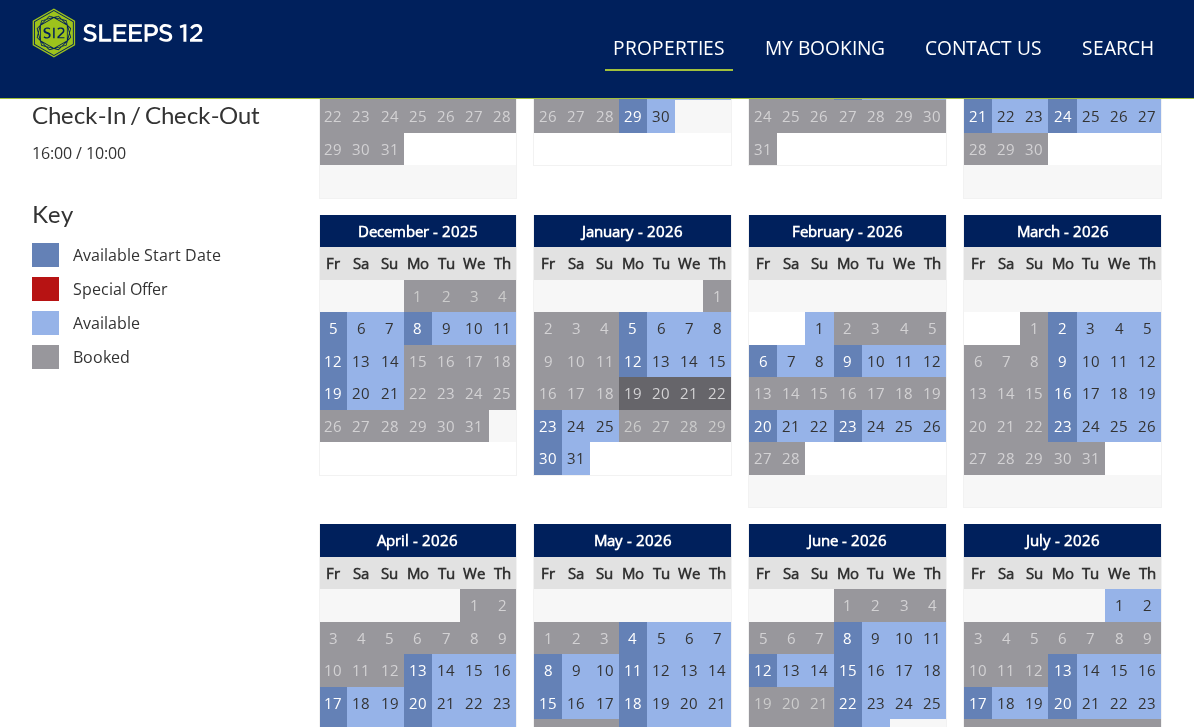 click on "Properties" at bounding box center [669, 49] 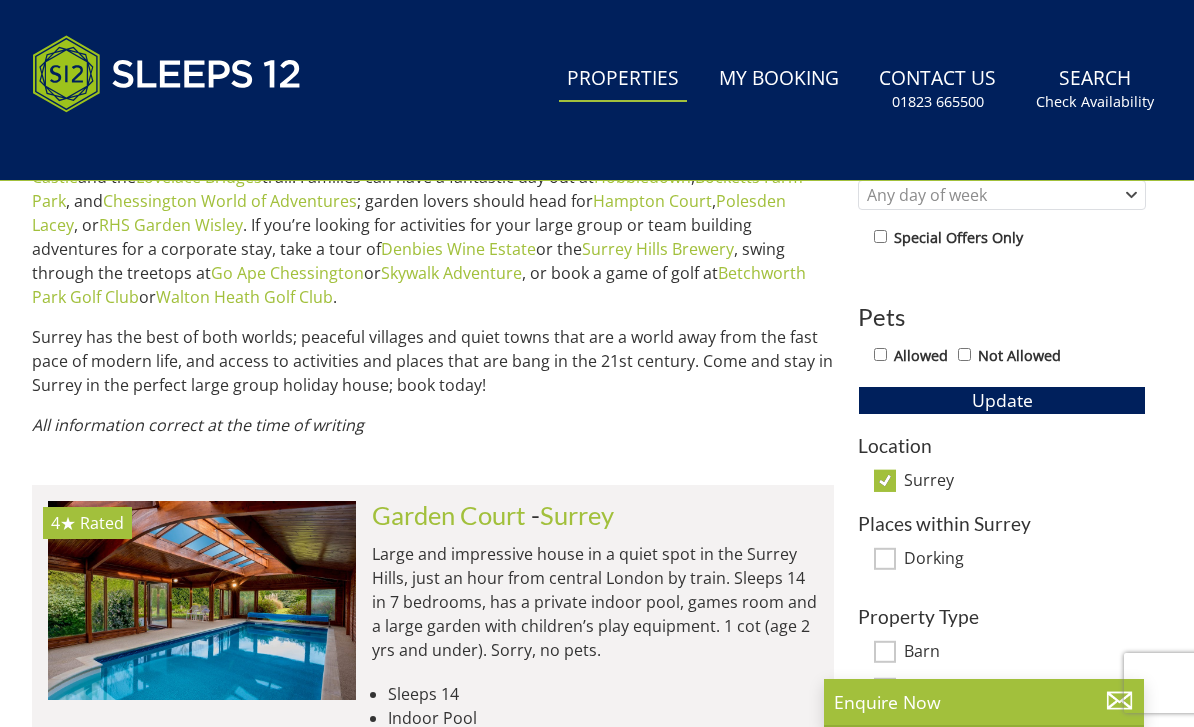 scroll, scrollTop: 0, scrollLeft: 0, axis: both 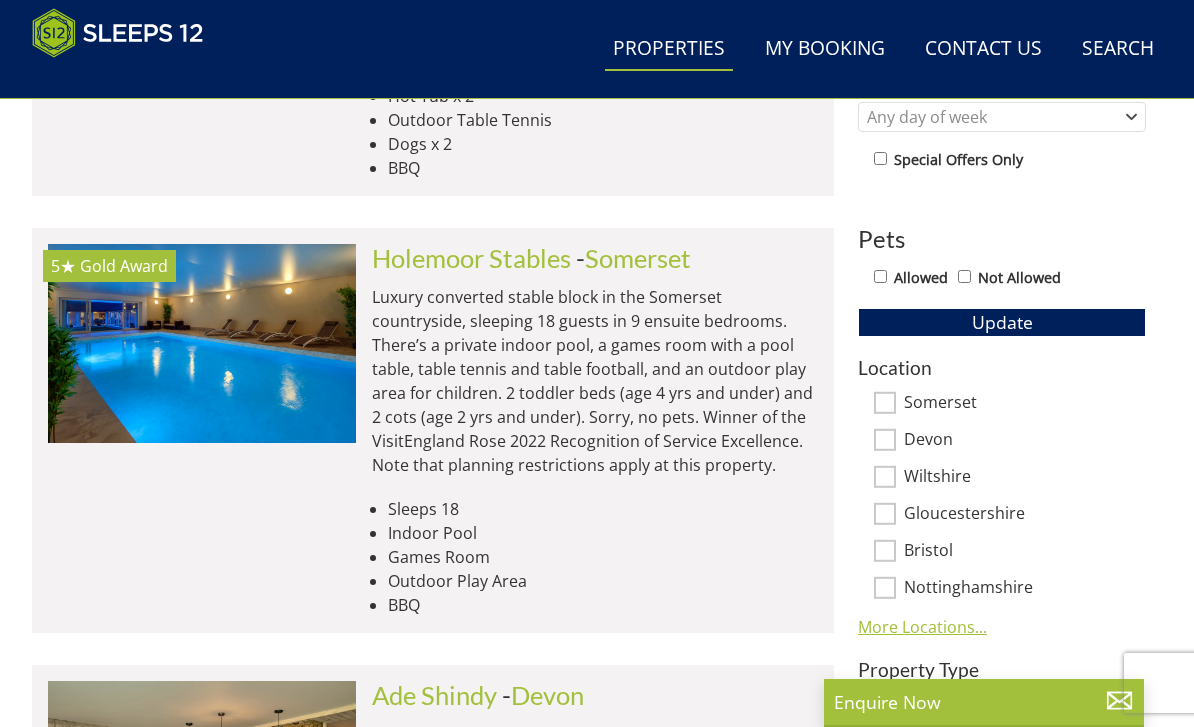 click on "More Locations..." at bounding box center (922, 627) 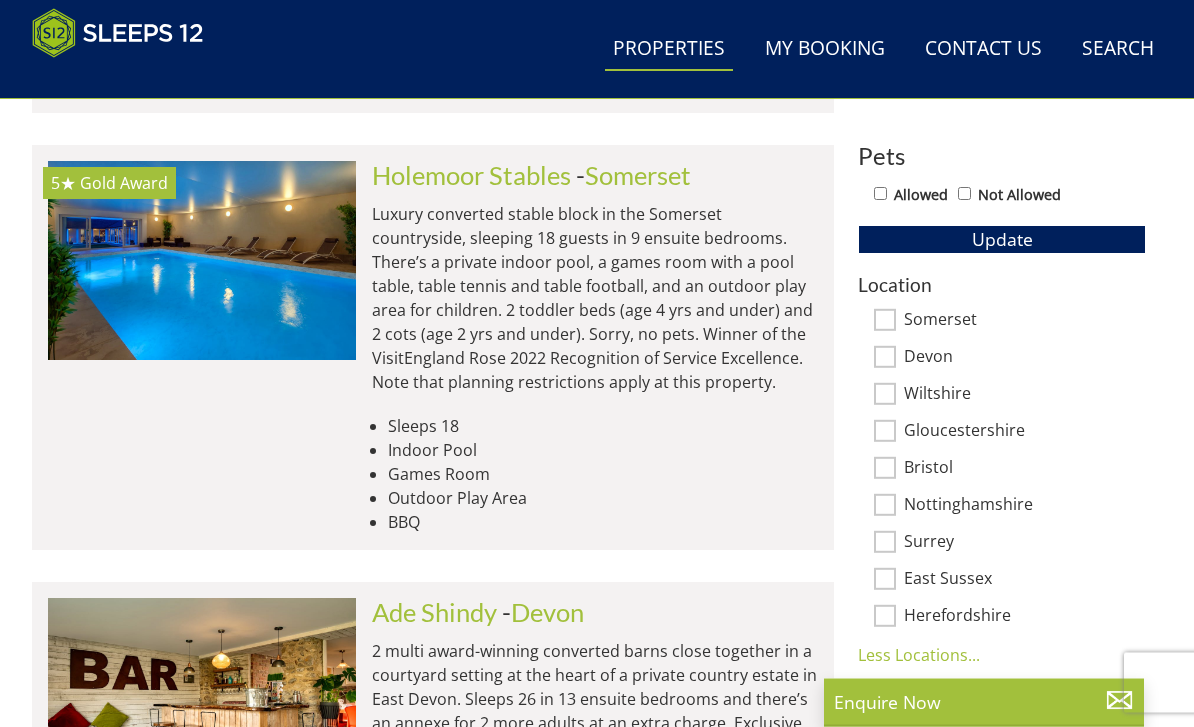 scroll, scrollTop: 1107, scrollLeft: 0, axis: vertical 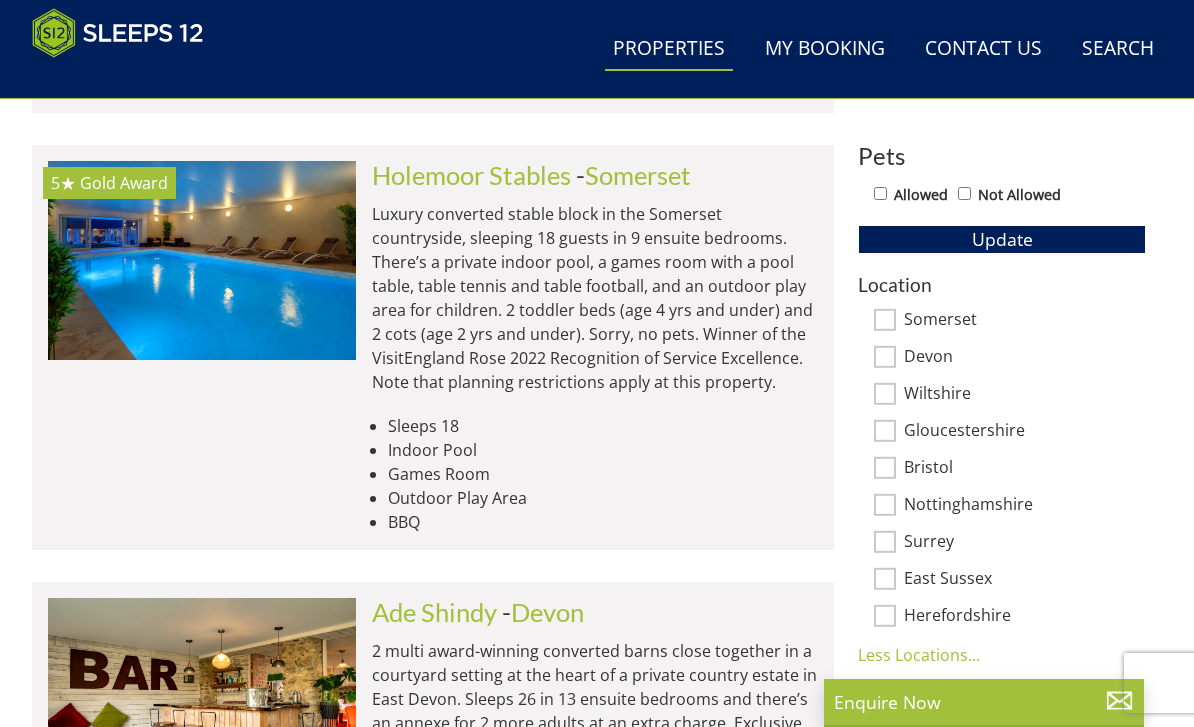 click on "Herefordshire" at bounding box center (1025, 617) 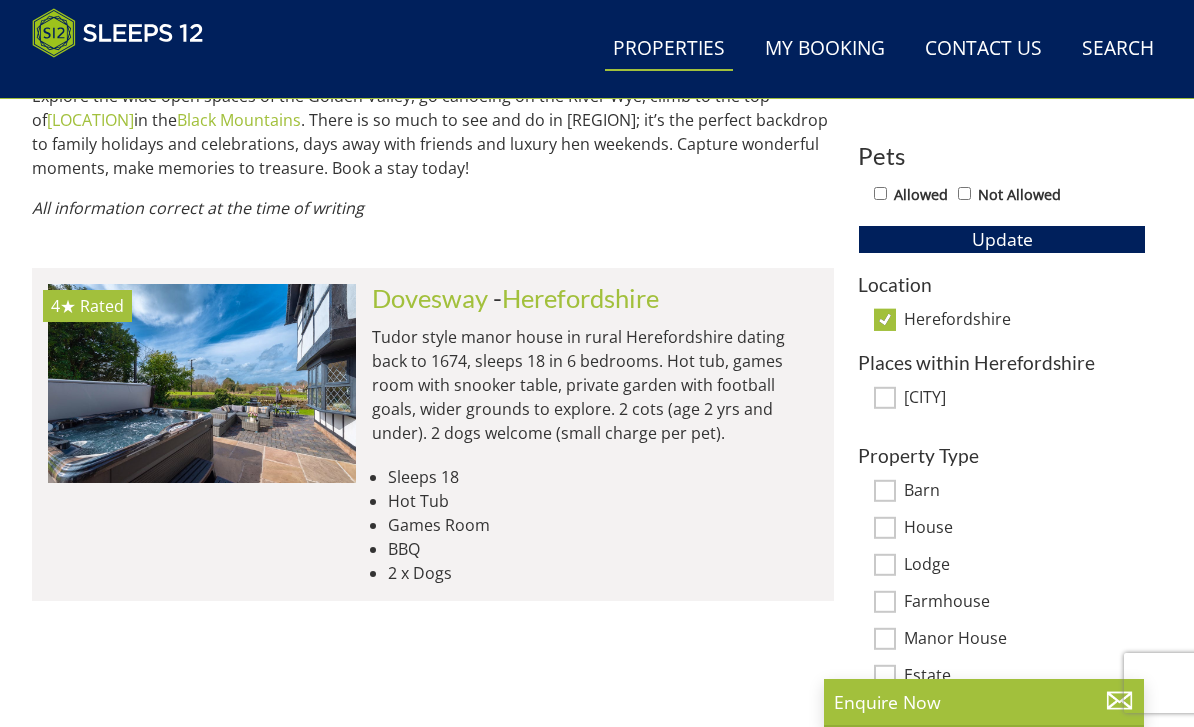 click on "House" at bounding box center [1025, 529] 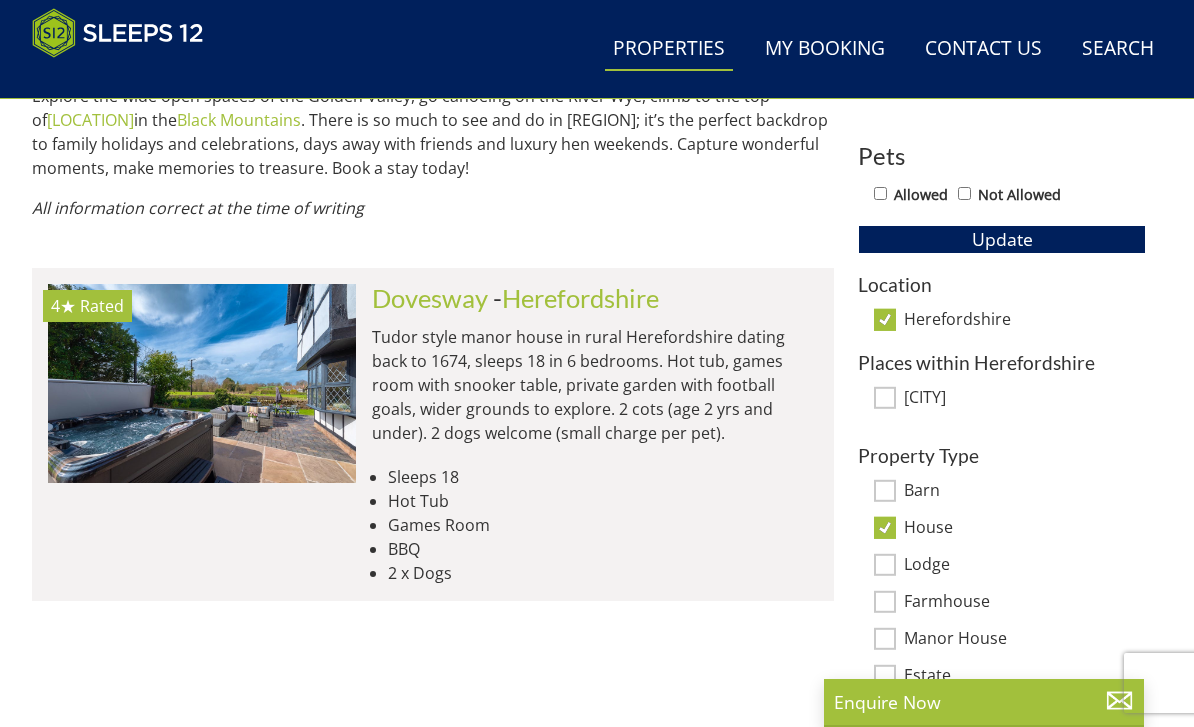 click on "Properties" at bounding box center (669, 49) 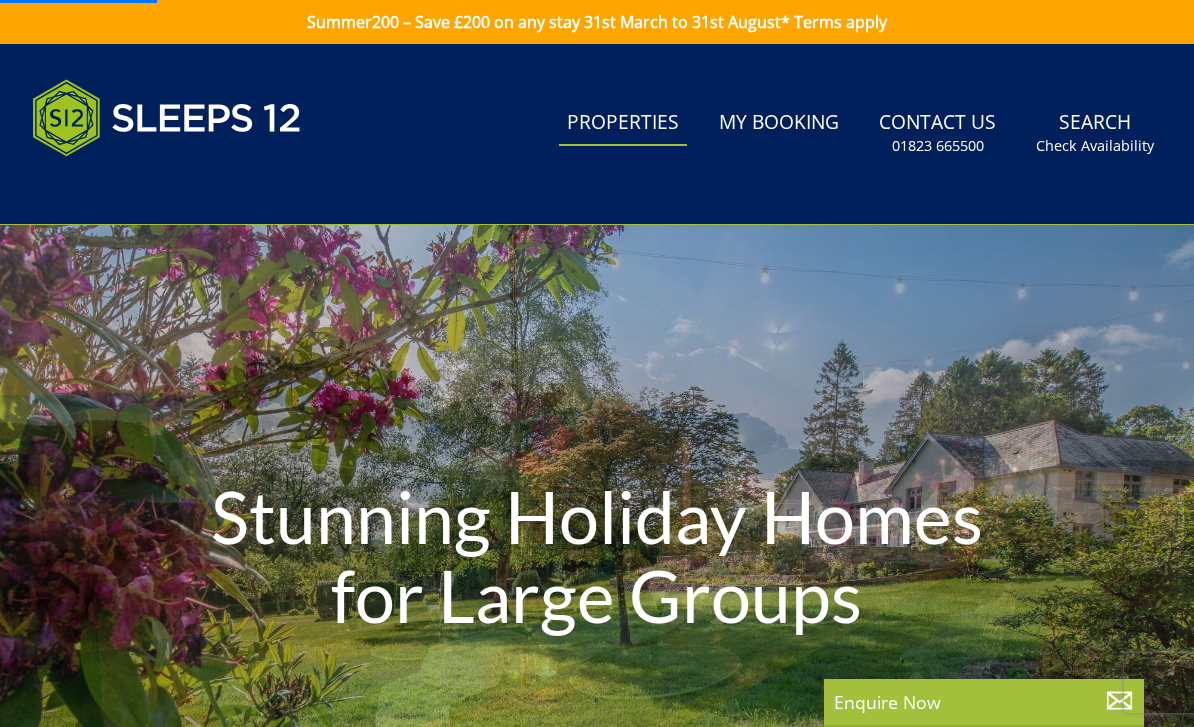 click on "Properties" at bounding box center (623, 123) 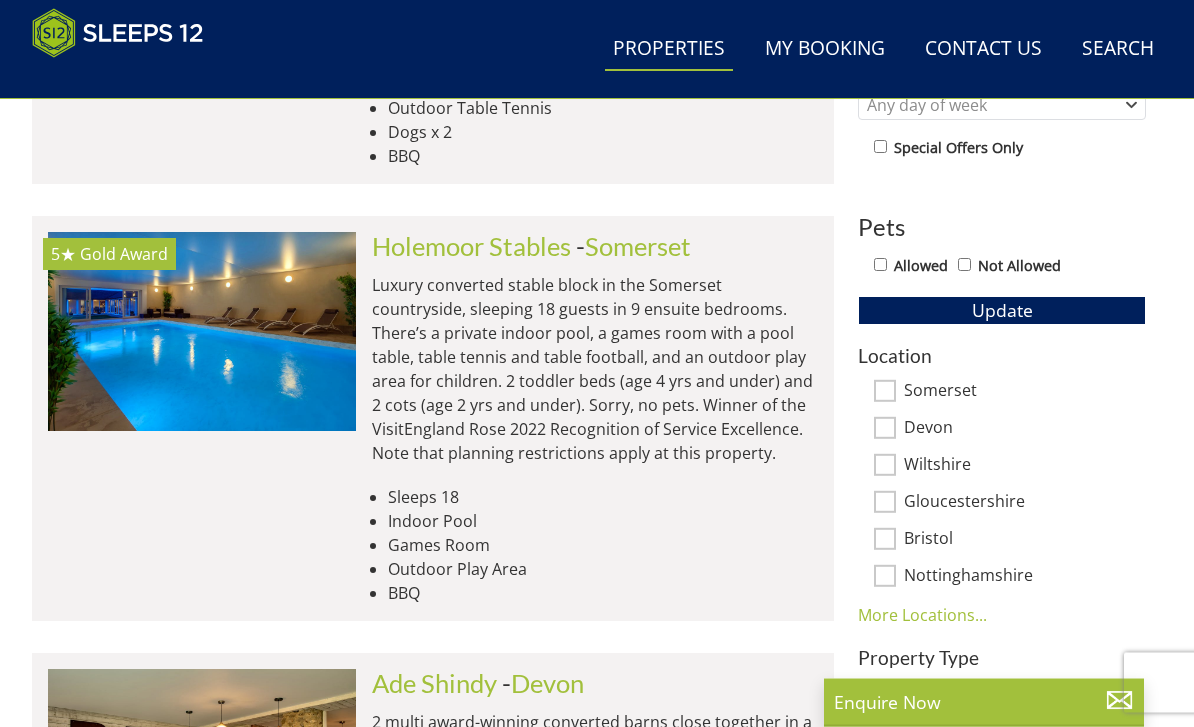 scroll, scrollTop: 1036, scrollLeft: 0, axis: vertical 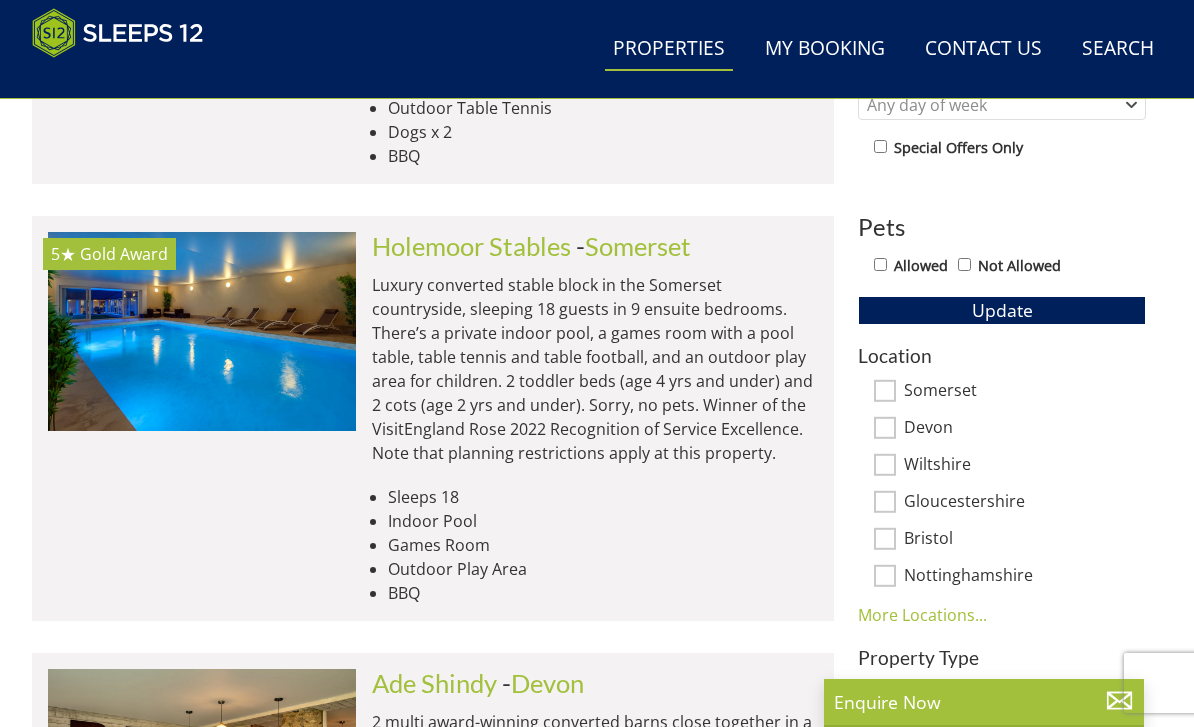 click on "Nottinghamshire" at bounding box center [1025, 577] 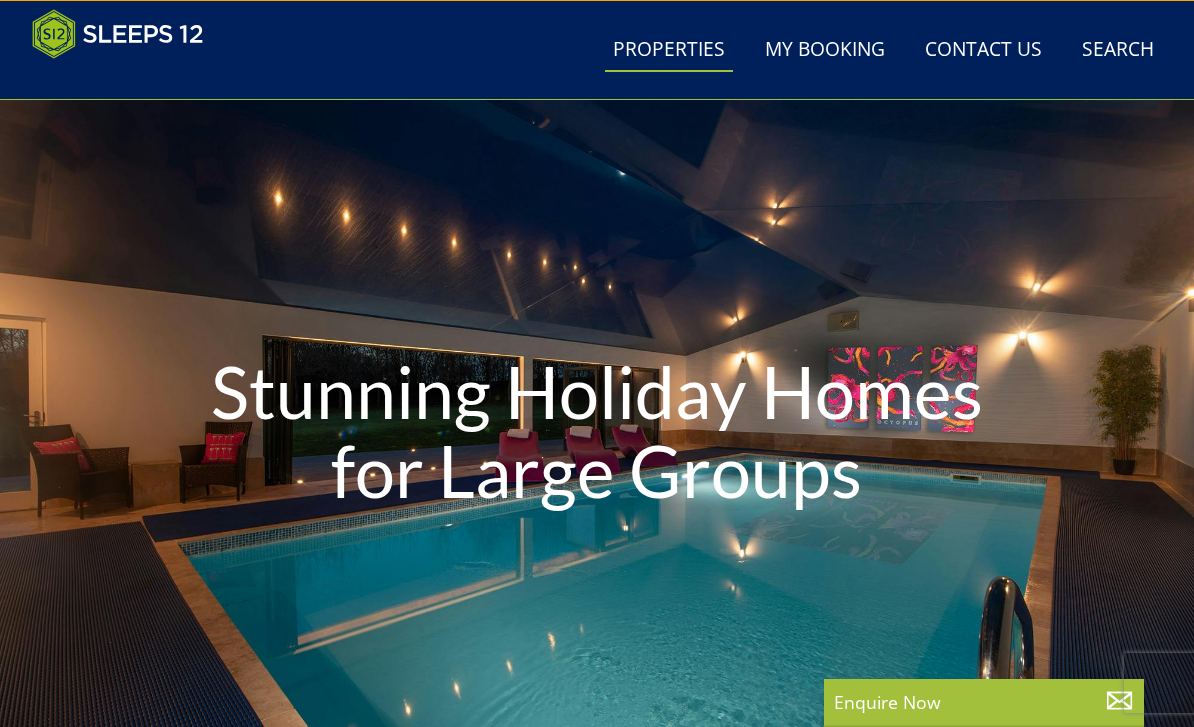 scroll, scrollTop: 0, scrollLeft: 0, axis: both 